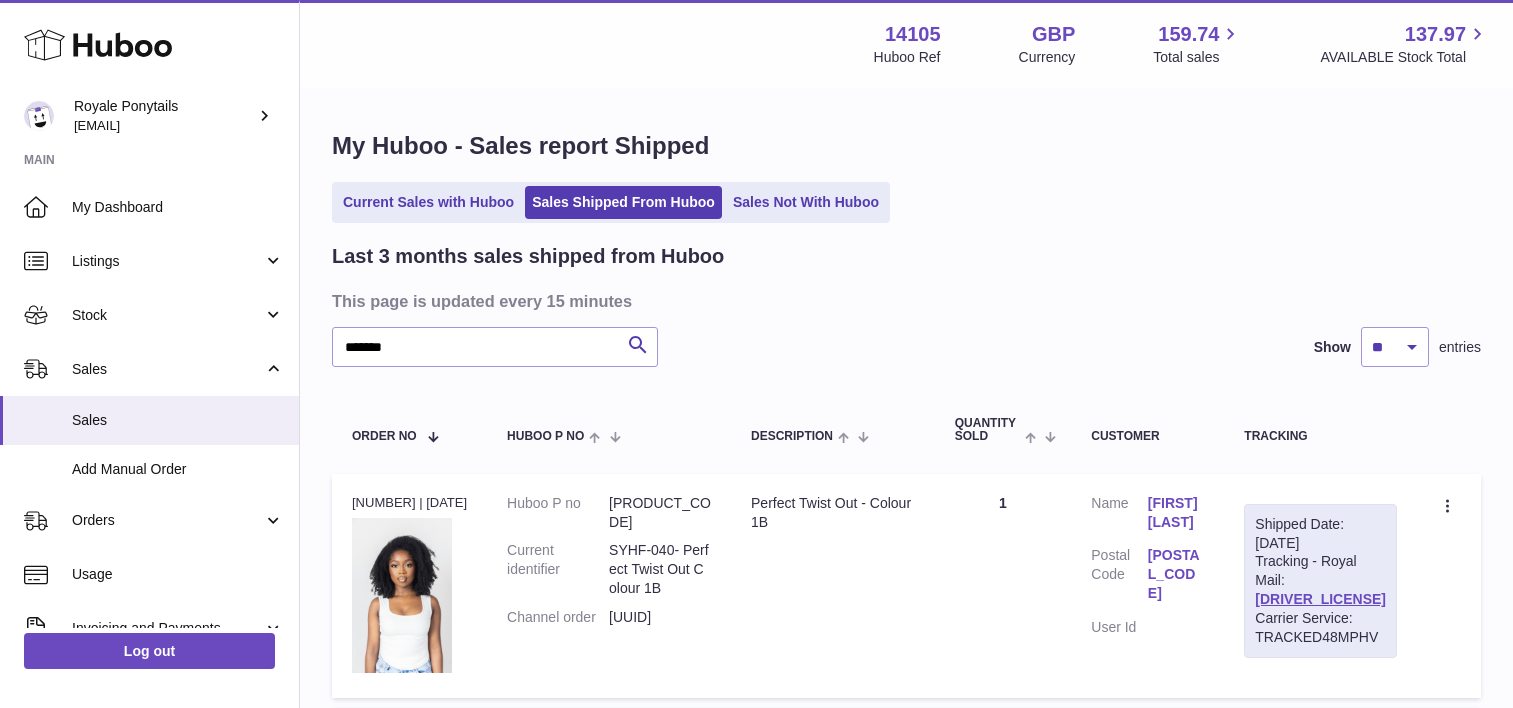 scroll, scrollTop: 90, scrollLeft: 0, axis: vertical 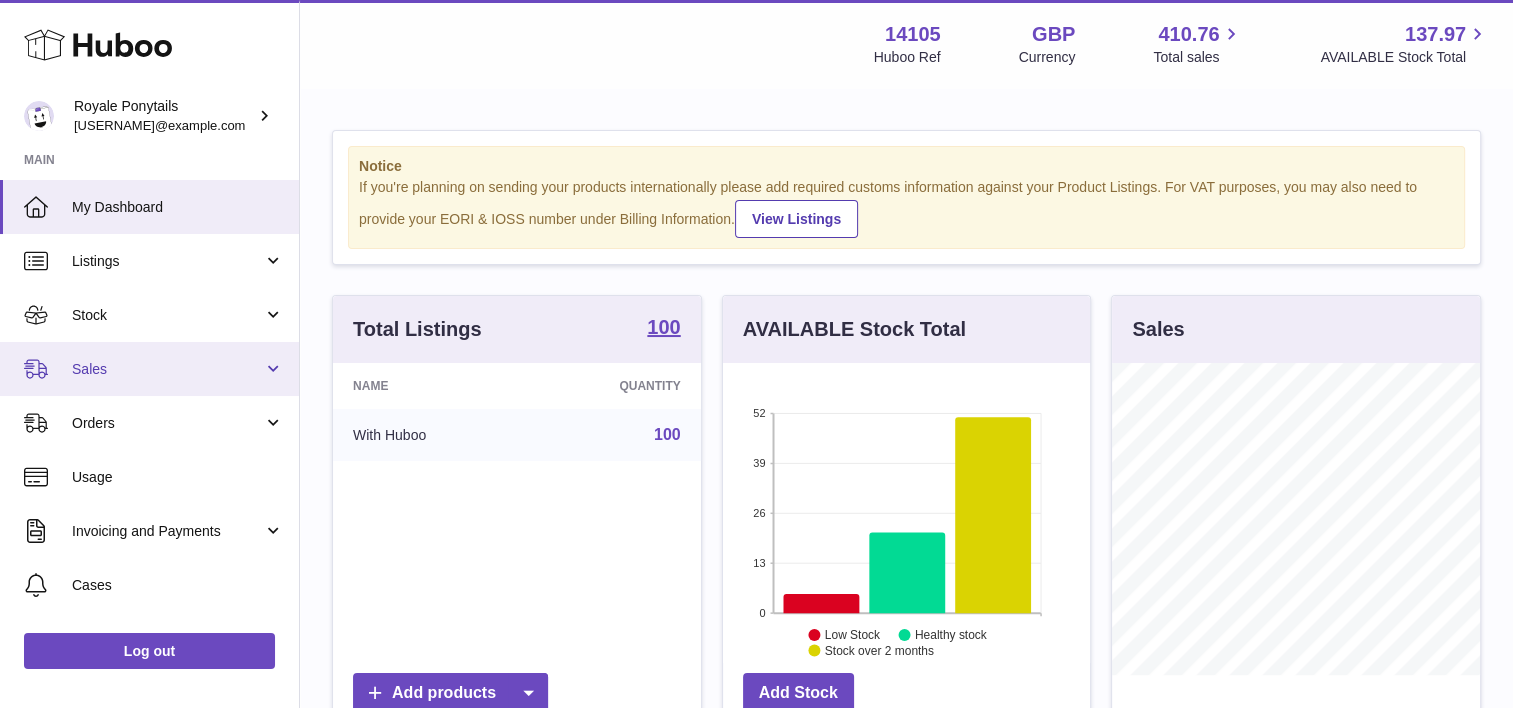 click on "Sales" at bounding box center [167, 369] 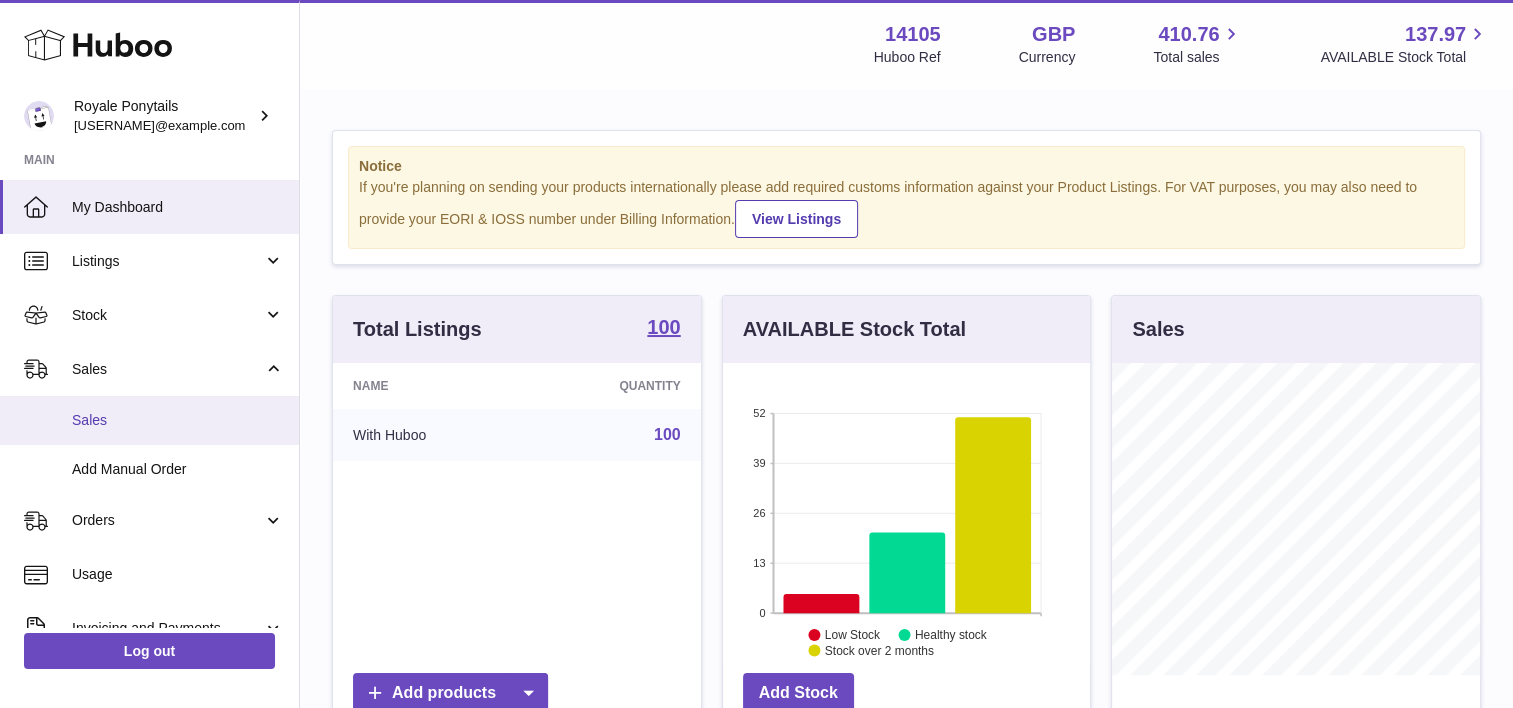 click on "Sales" at bounding box center [178, 420] 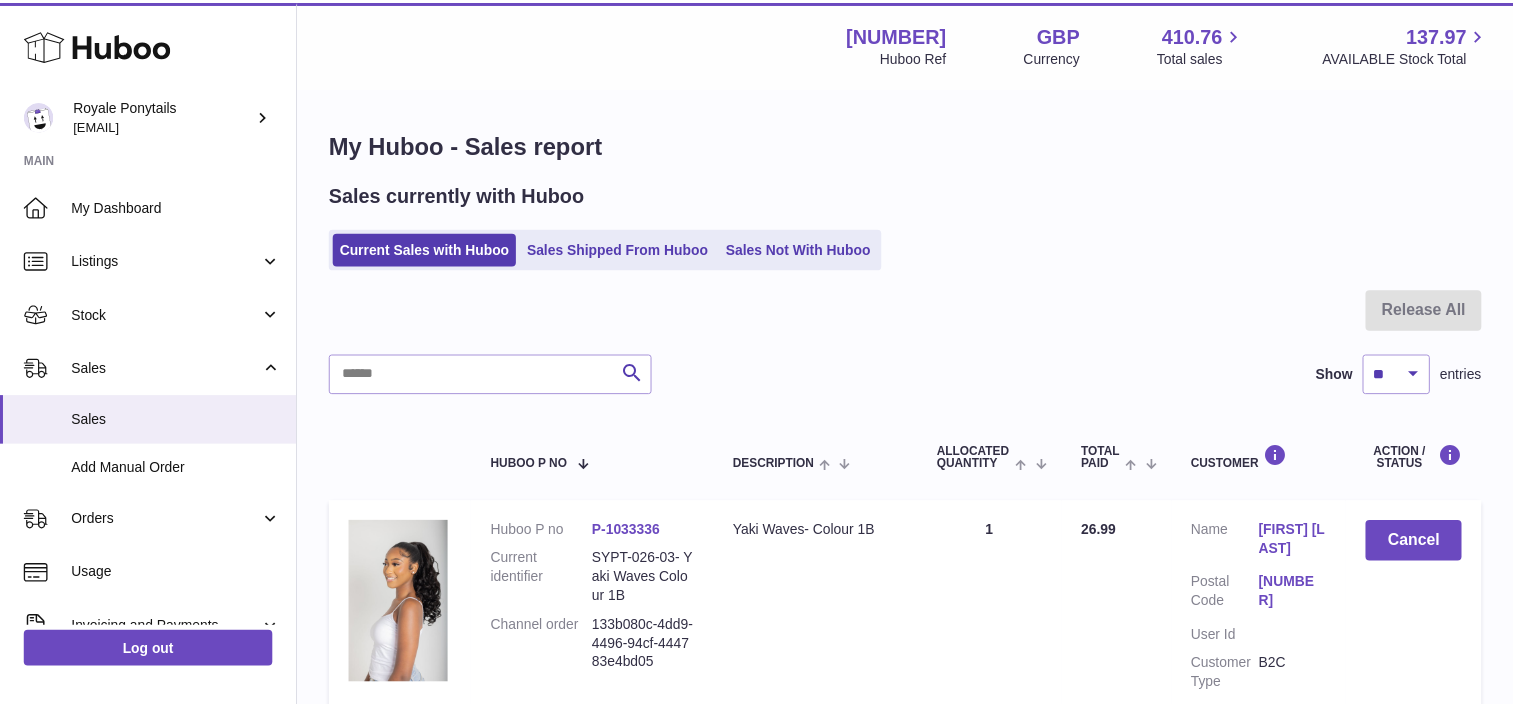 scroll, scrollTop: 0, scrollLeft: 0, axis: both 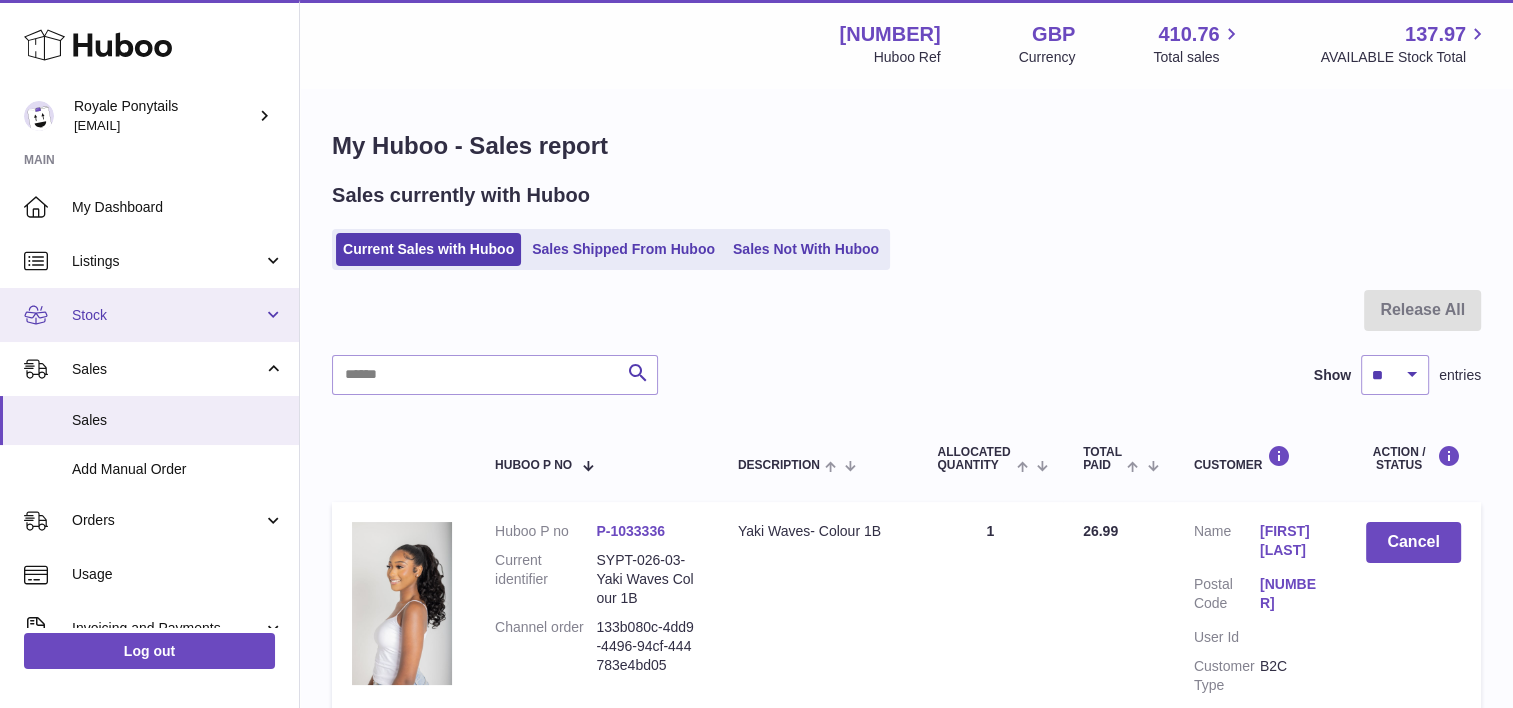 click on "Stock" at bounding box center (167, 315) 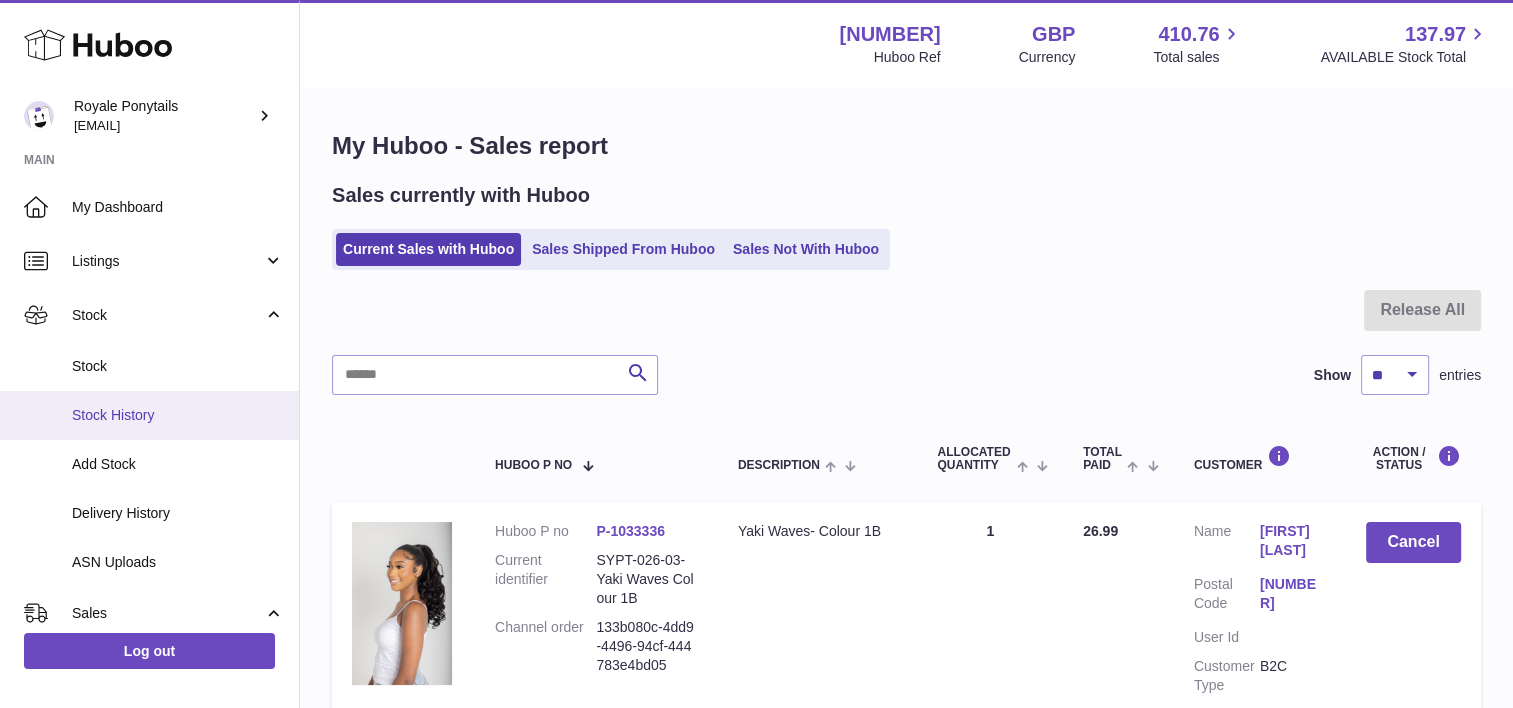 click on "Stock History" at bounding box center [149, 415] 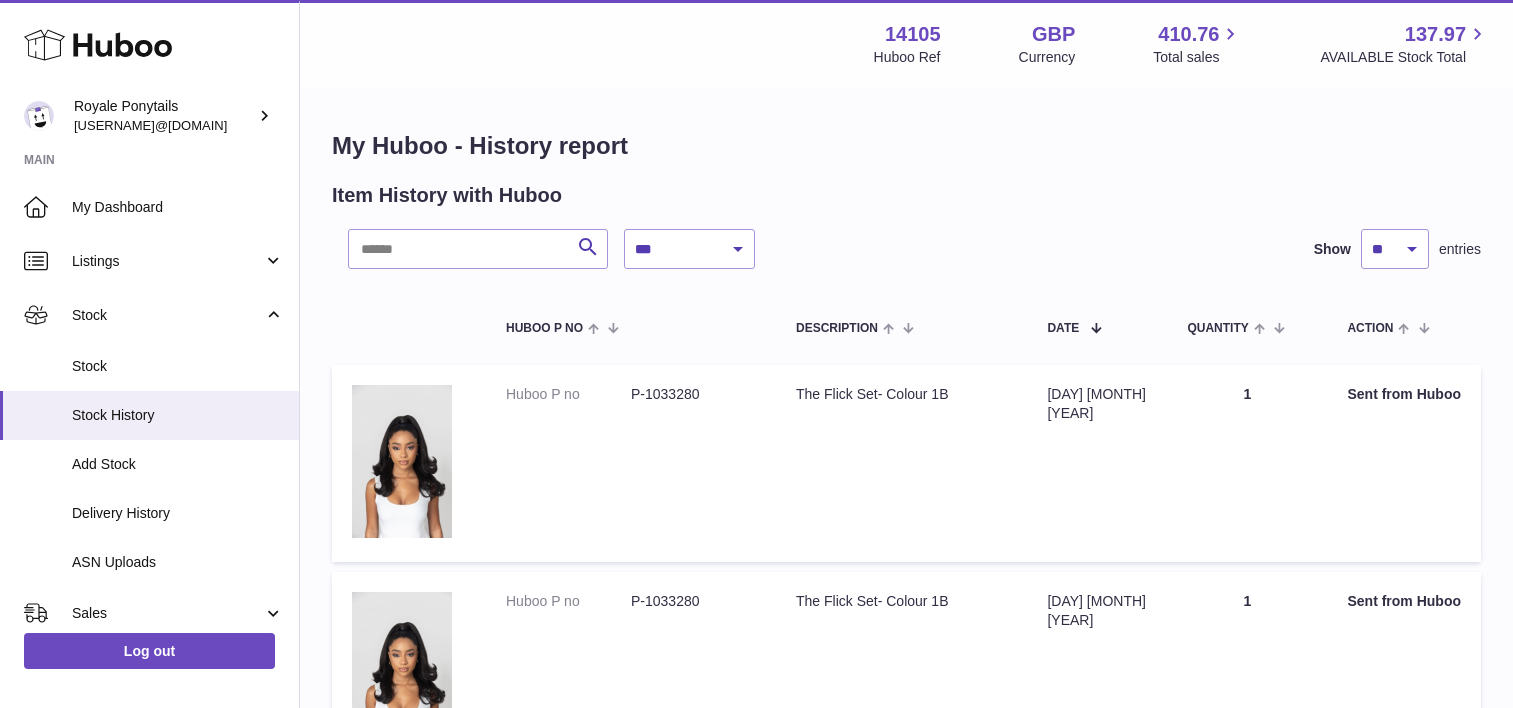 scroll, scrollTop: 0, scrollLeft: 0, axis: both 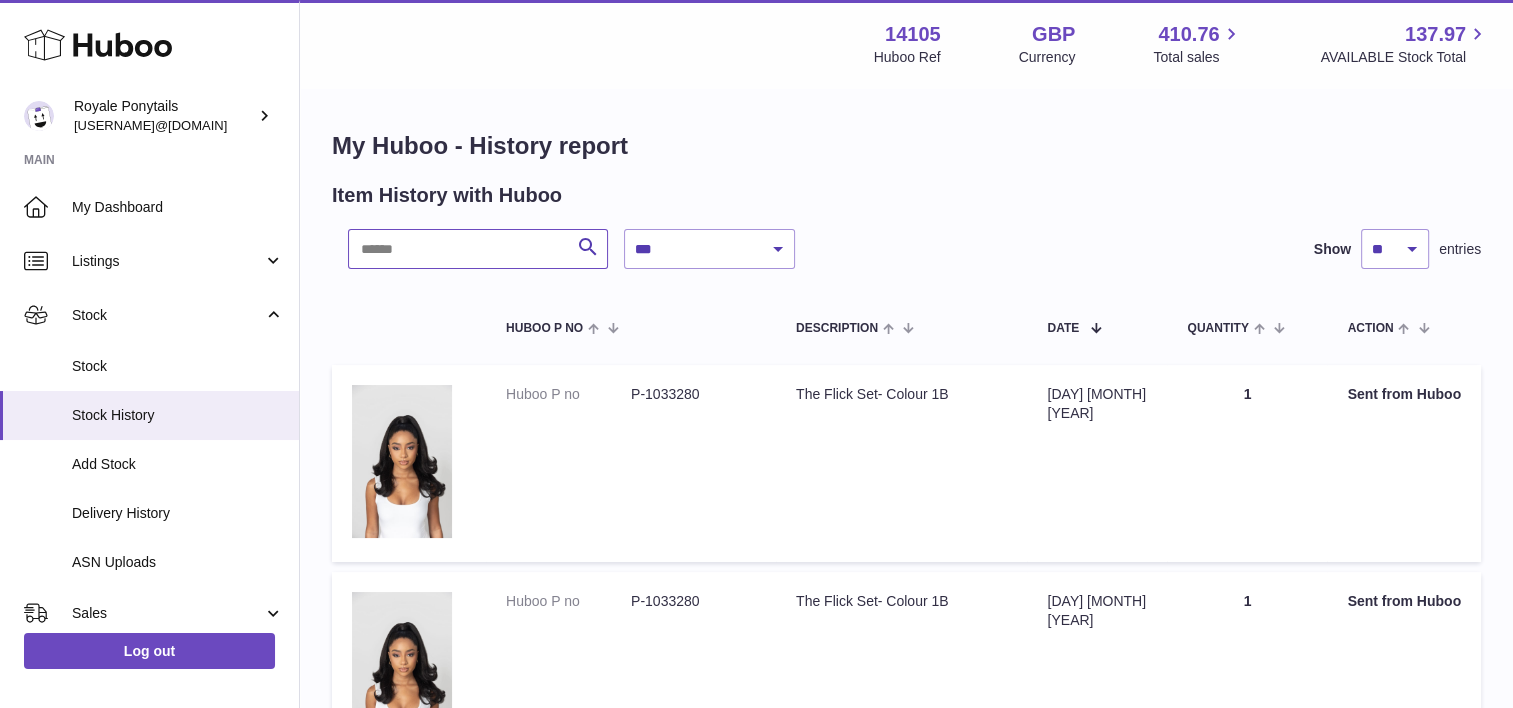 click at bounding box center (478, 249) 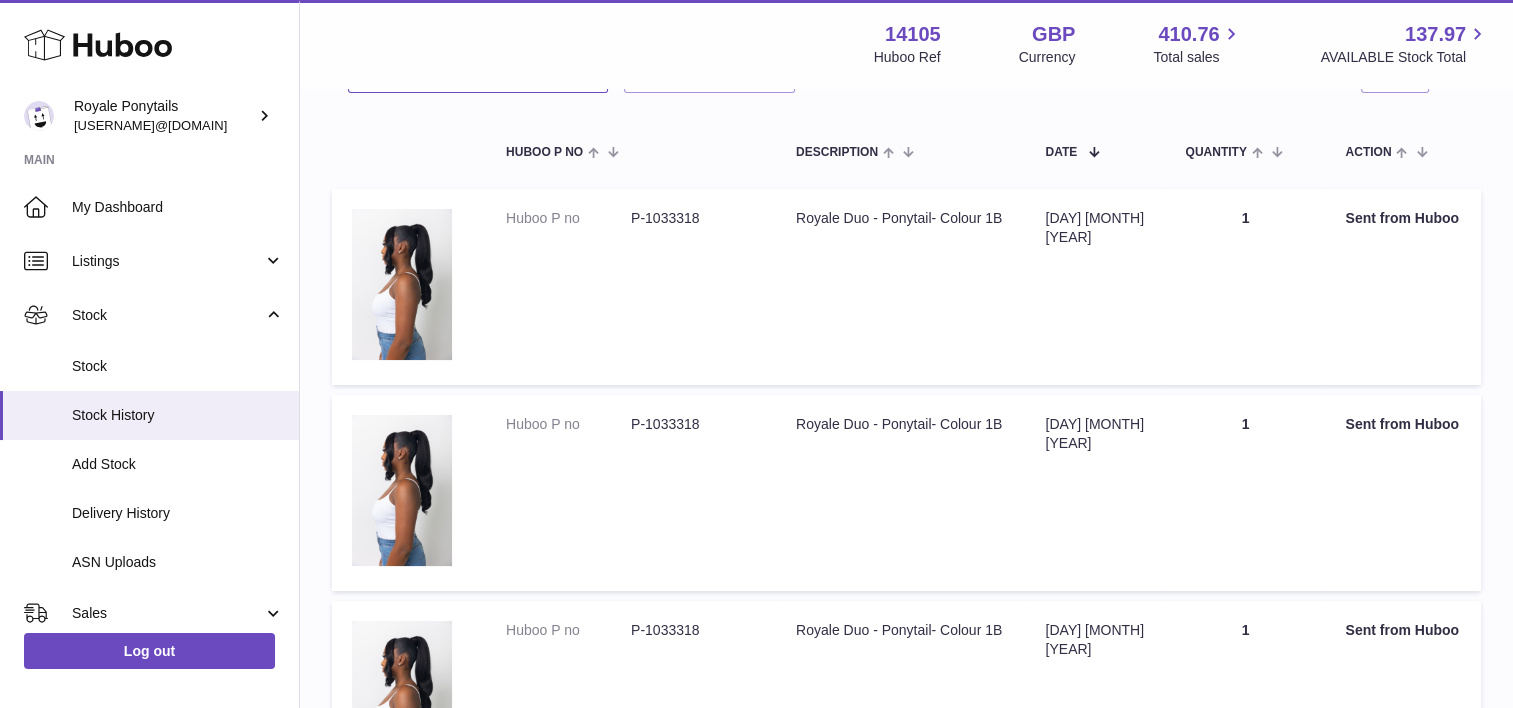 scroll, scrollTop: 0, scrollLeft: 0, axis: both 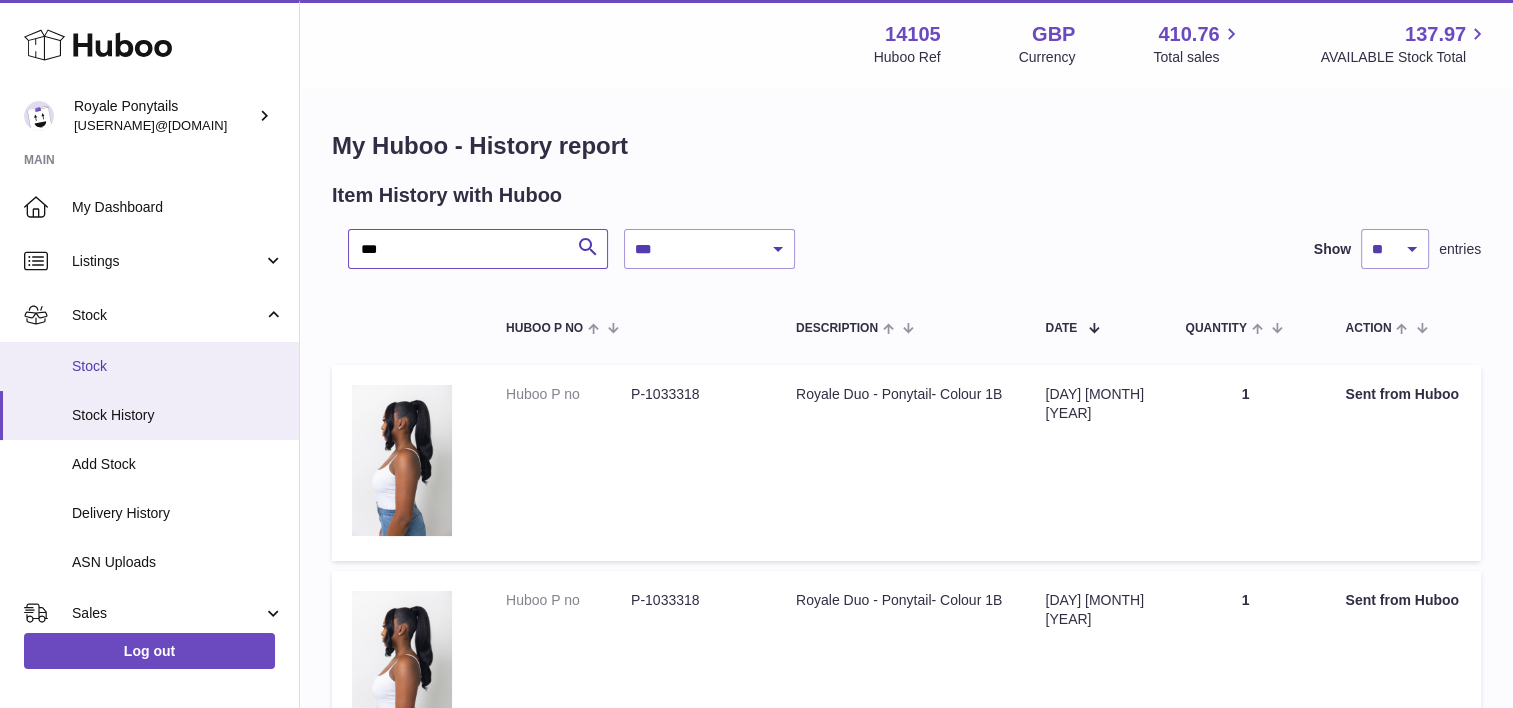 type on "***" 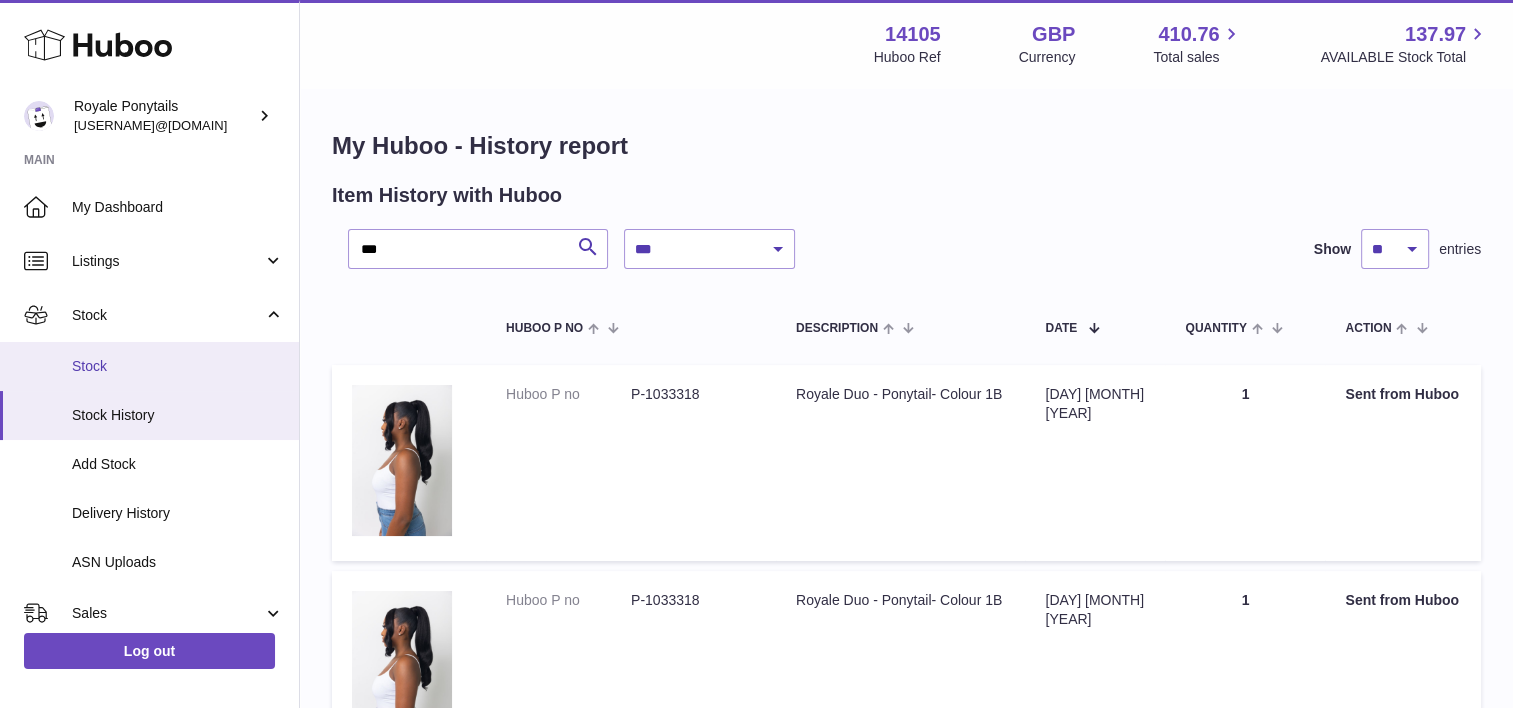 click on "Stock" at bounding box center [178, 366] 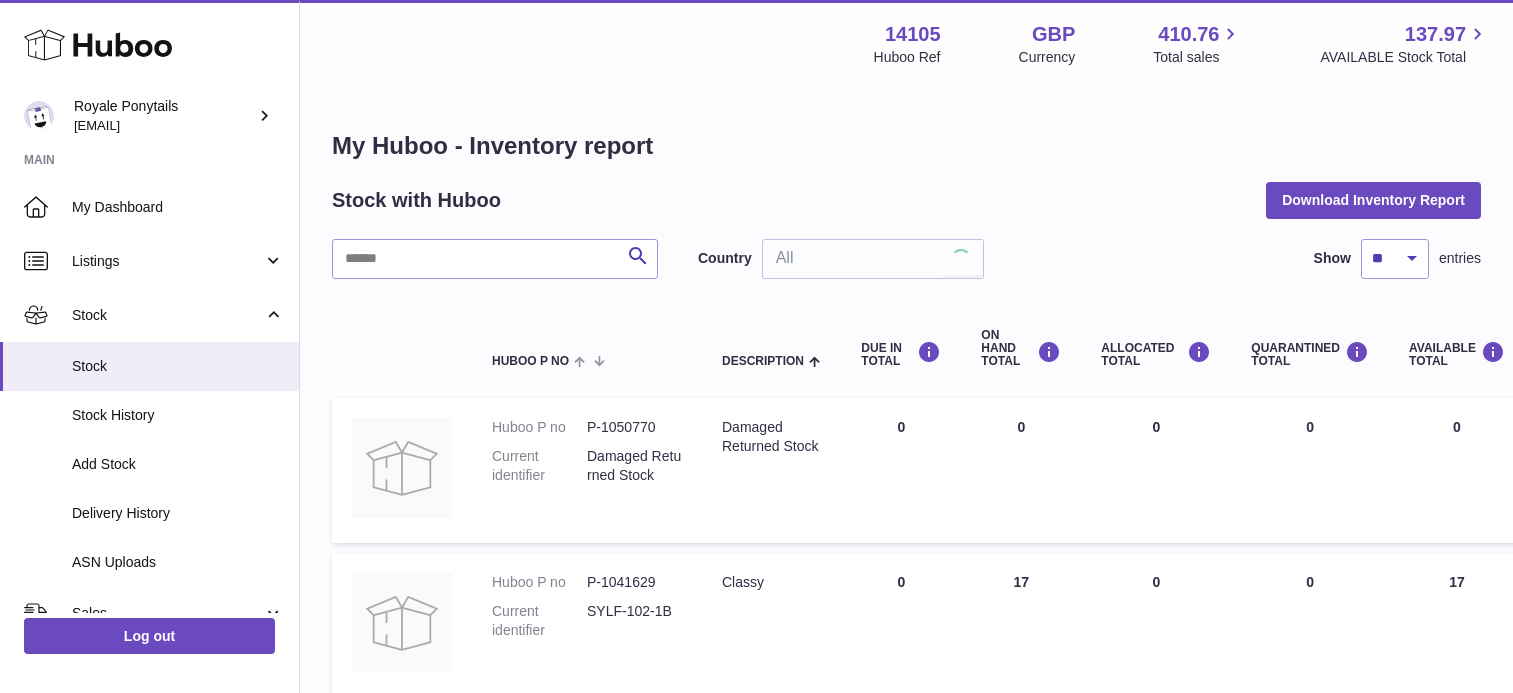 scroll, scrollTop: 0, scrollLeft: 0, axis: both 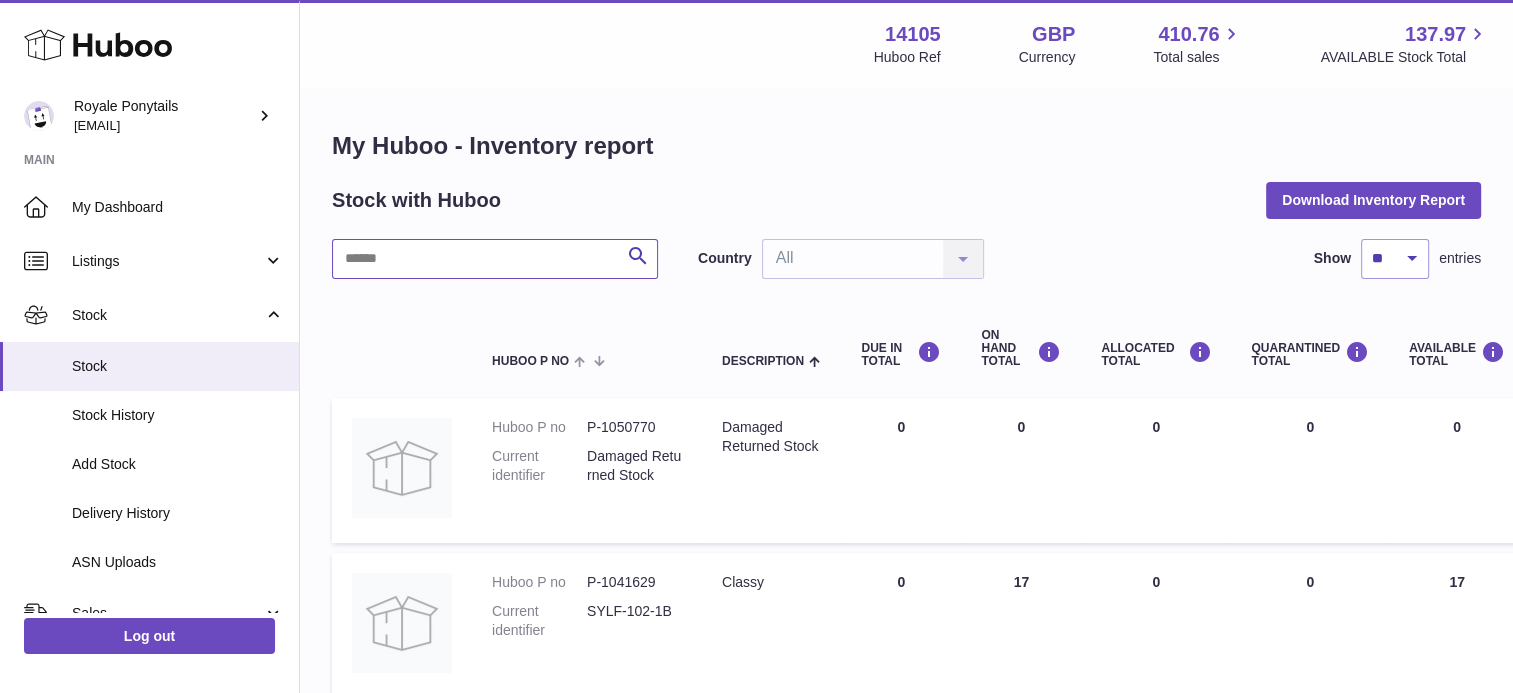 click at bounding box center (495, 259) 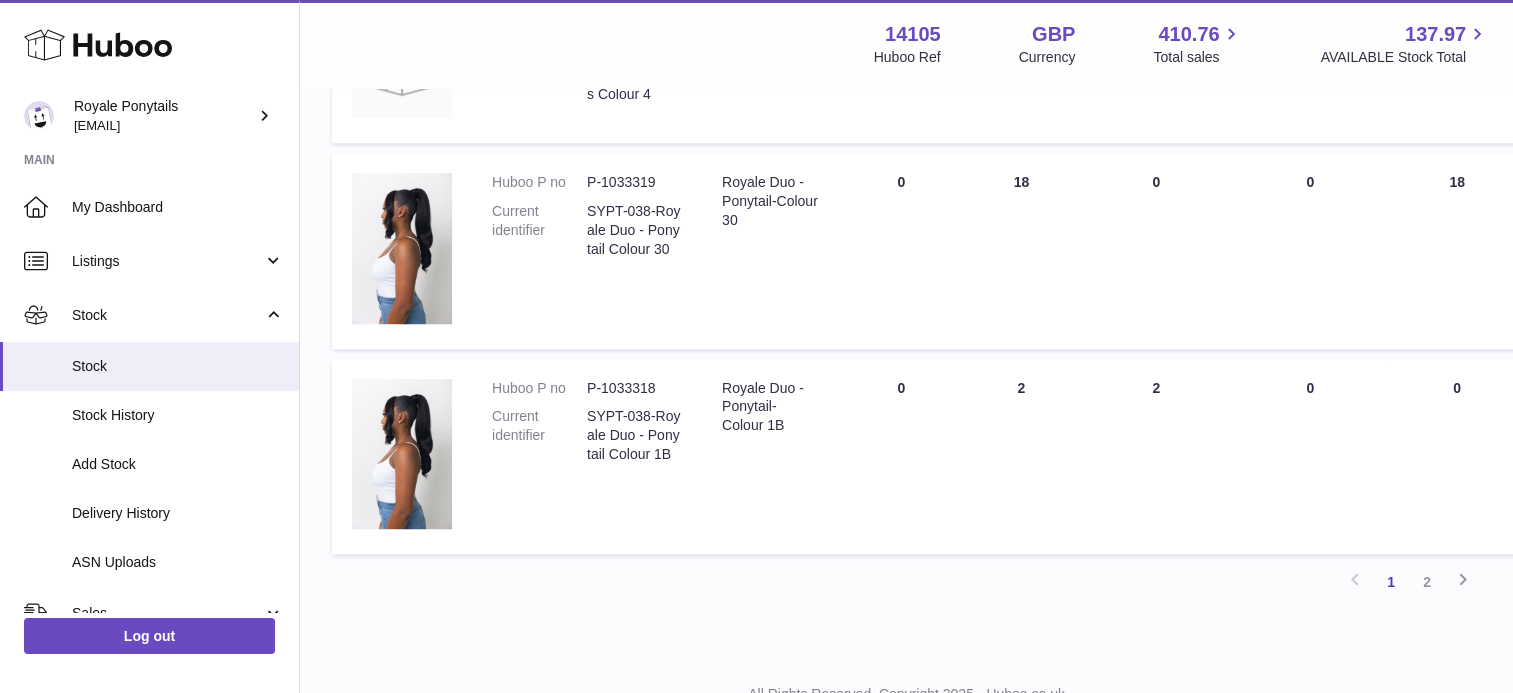 scroll, scrollTop: 1495, scrollLeft: 0, axis: vertical 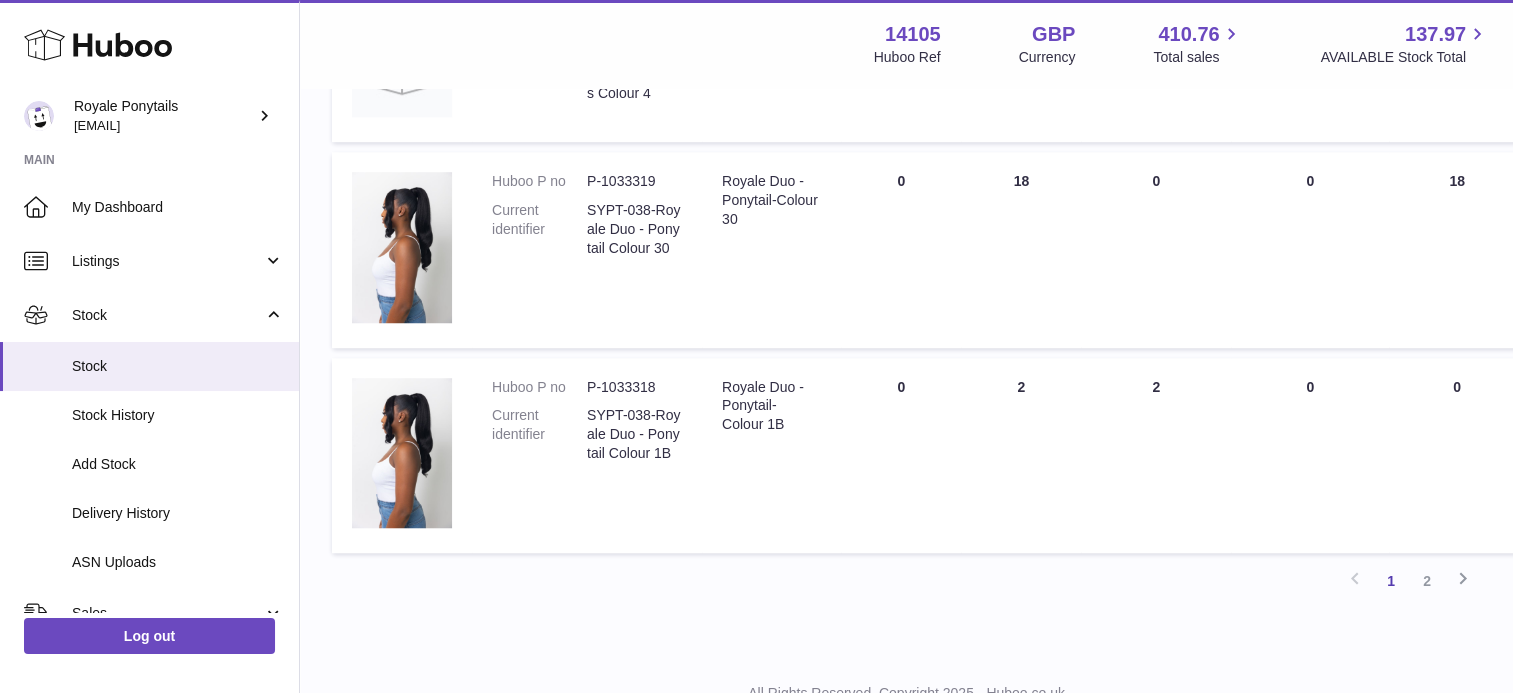 type on "***" 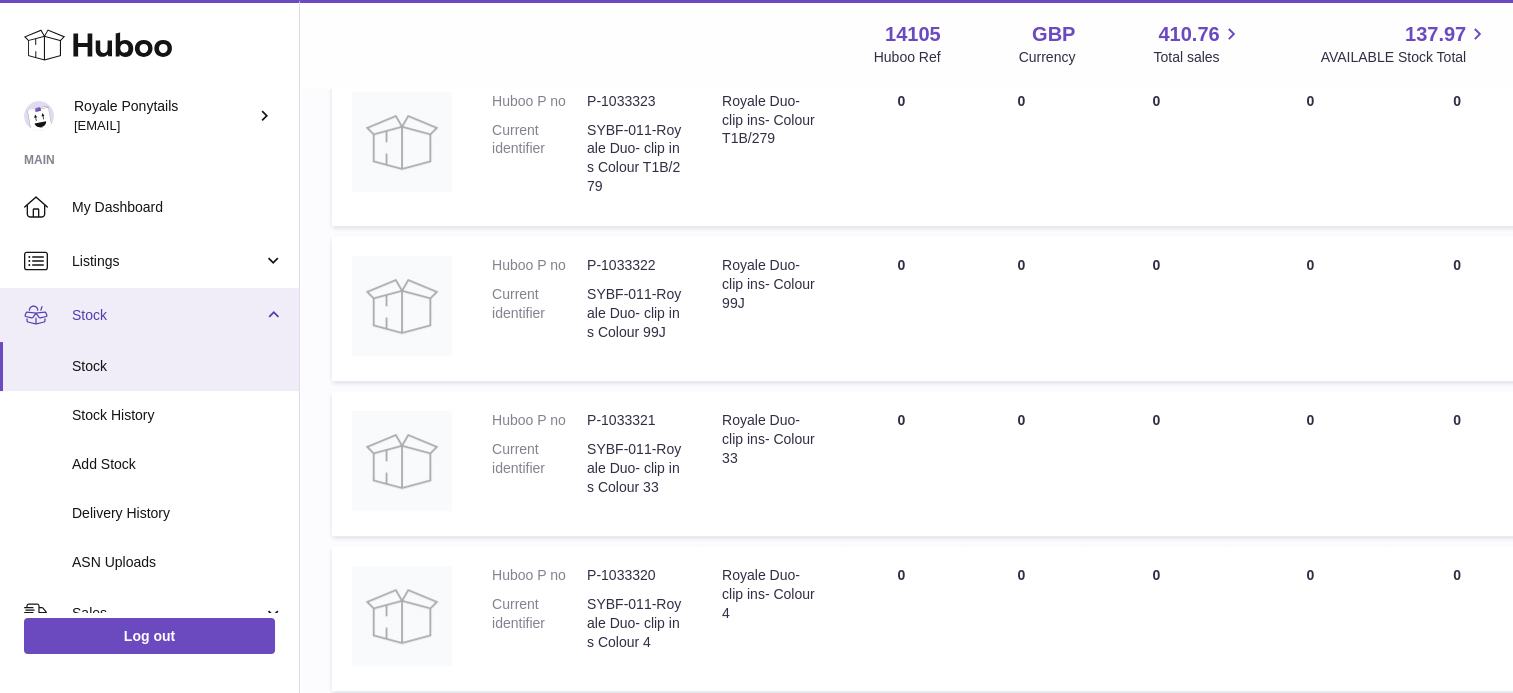 scroll, scrollTop: 931, scrollLeft: 0, axis: vertical 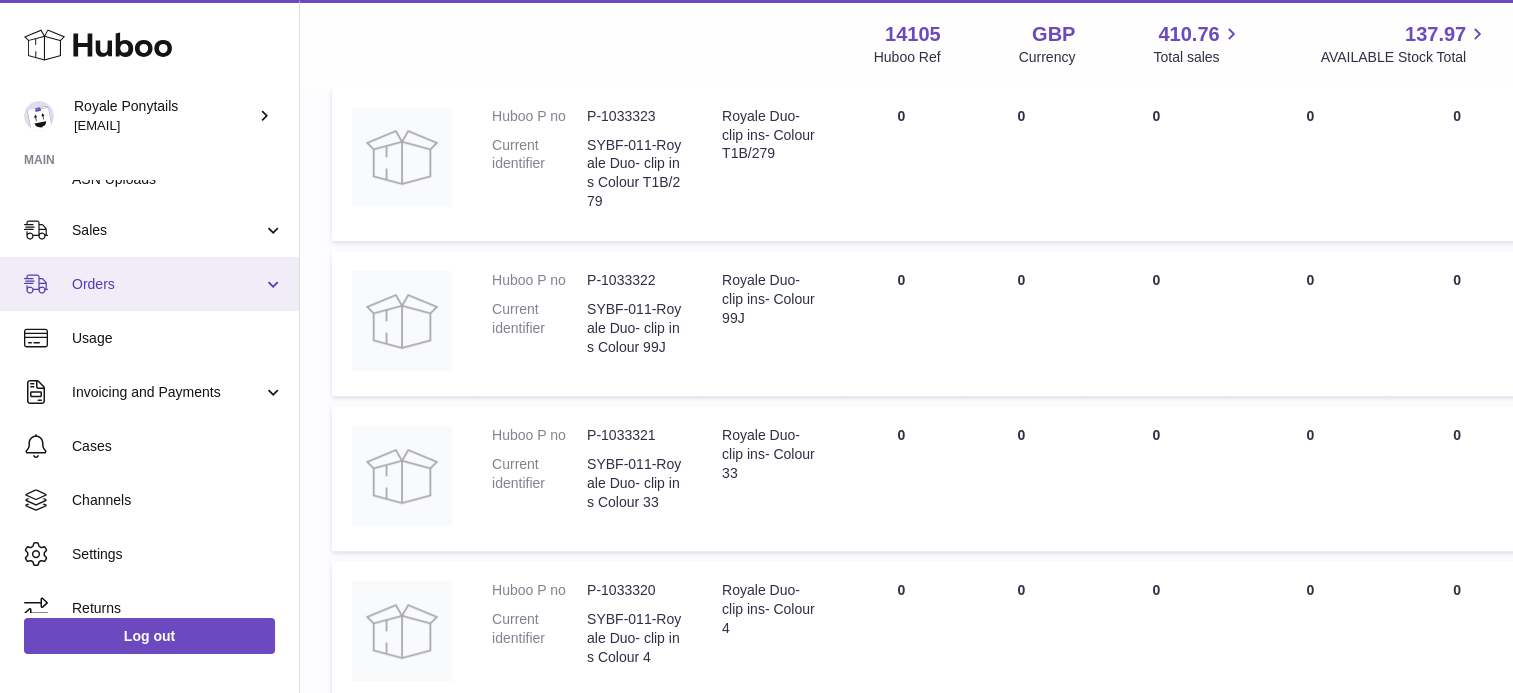 click on "Orders" at bounding box center [149, 284] 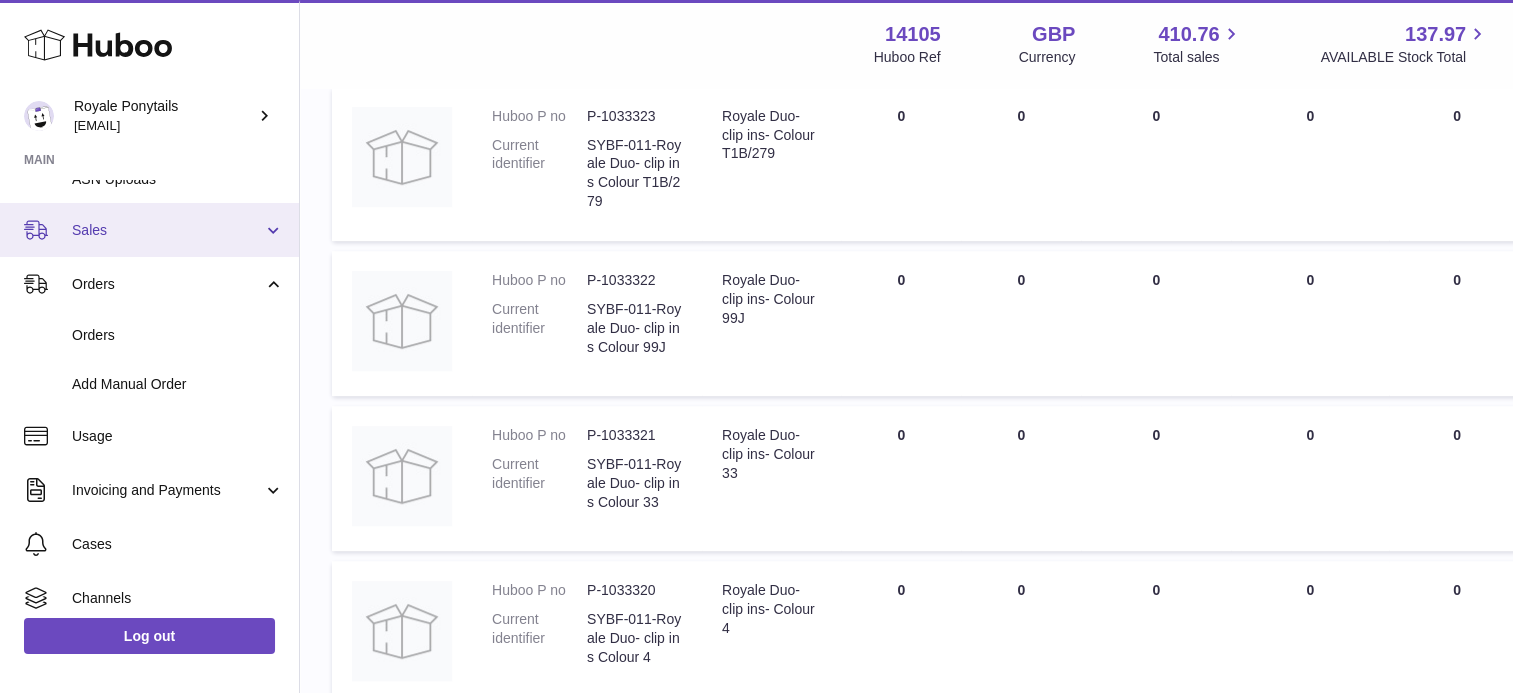 click on "Sales" at bounding box center [167, 230] 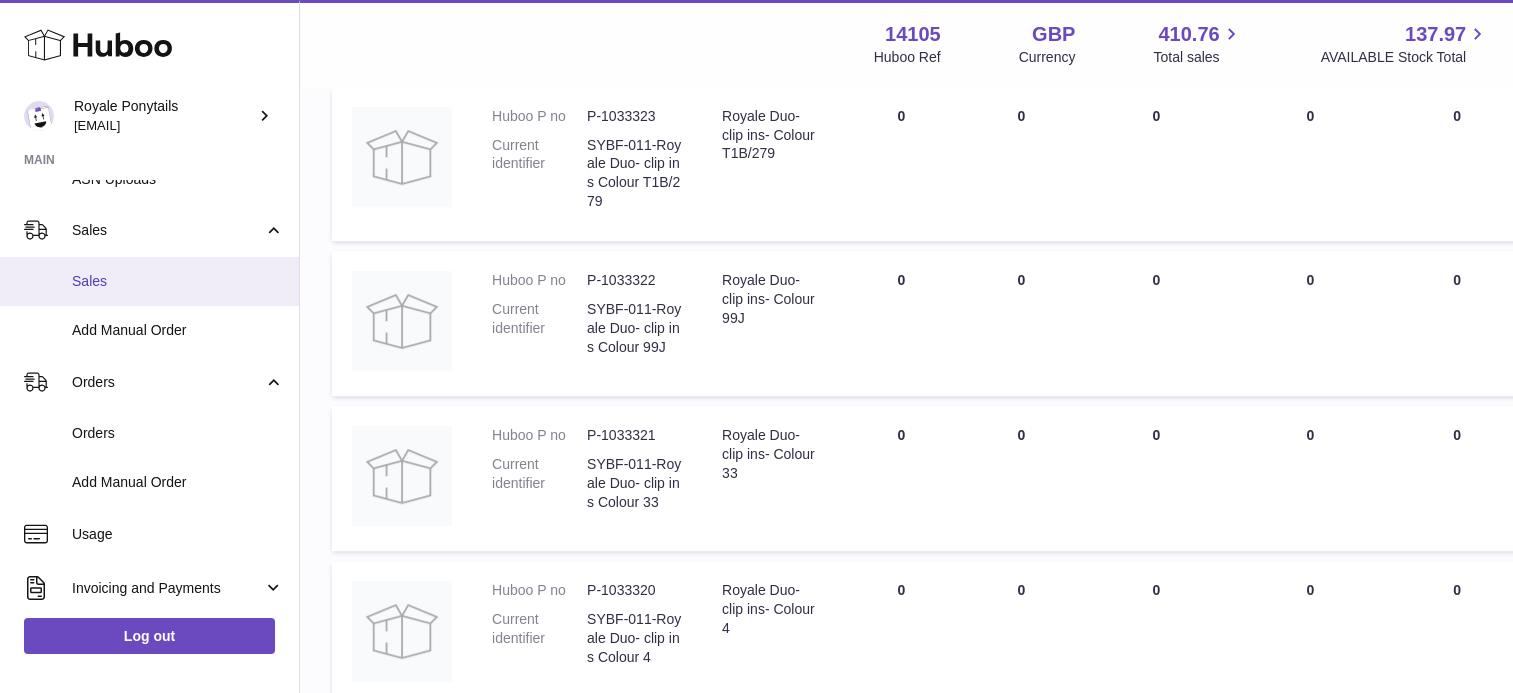 click on "Sales" at bounding box center (178, 281) 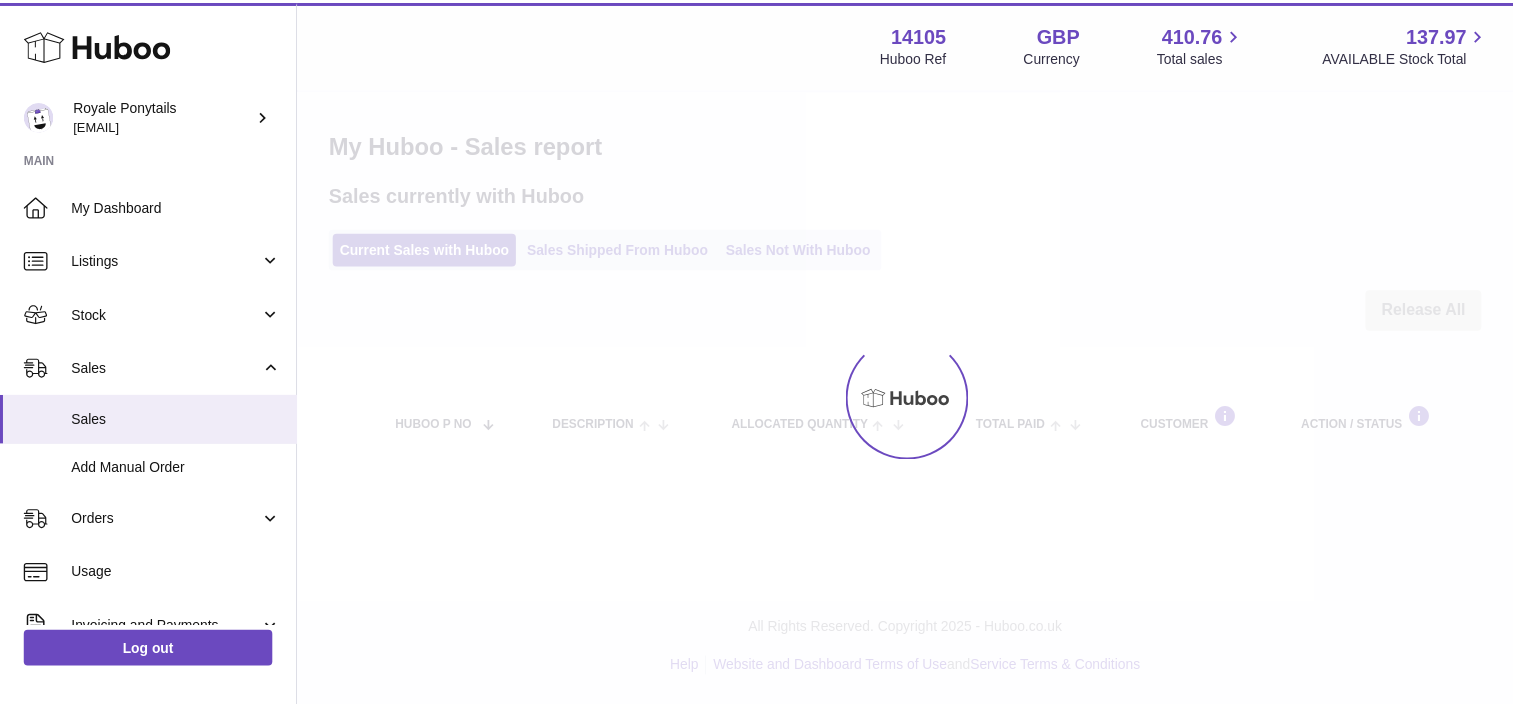 scroll, scrollTop: 0, scrollLeft: 0, axis: both 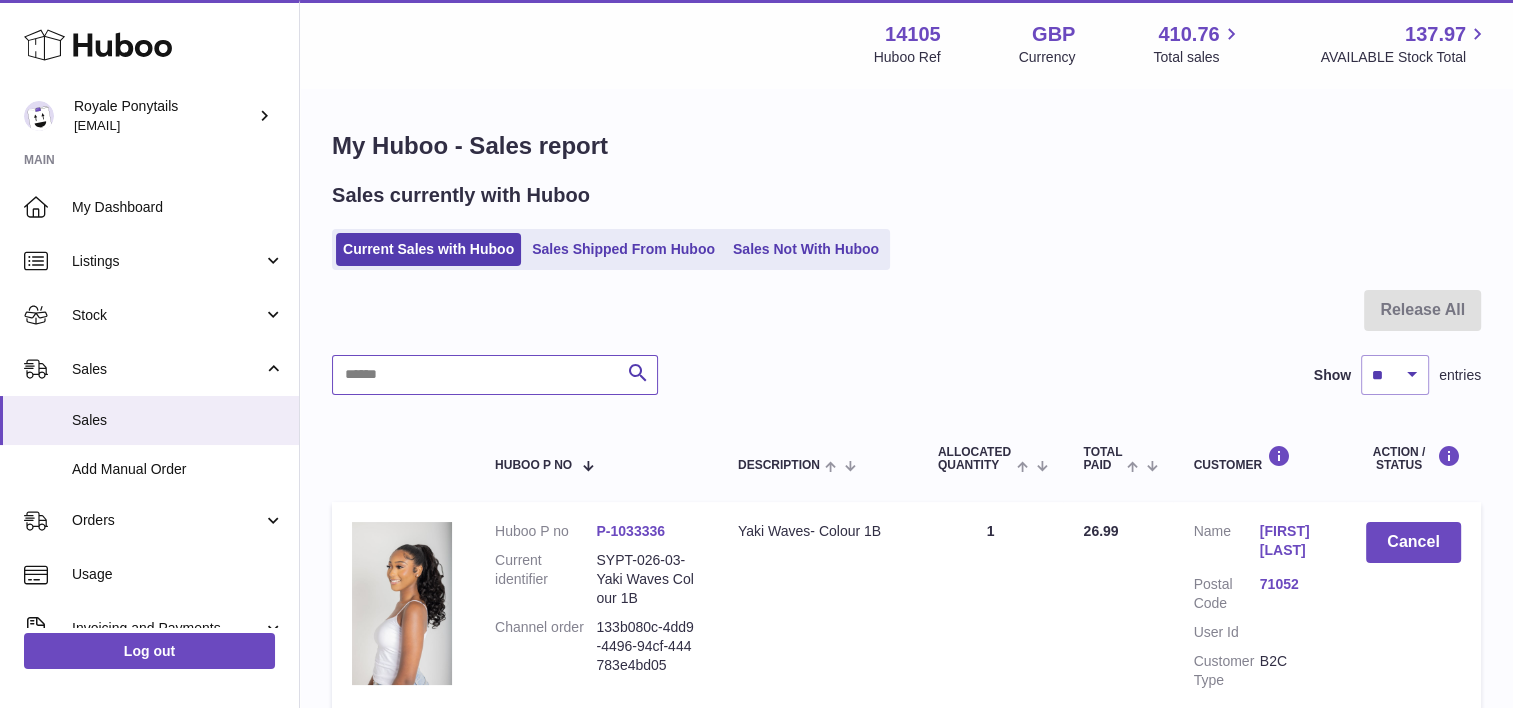 click at bounding box center (495, 375) 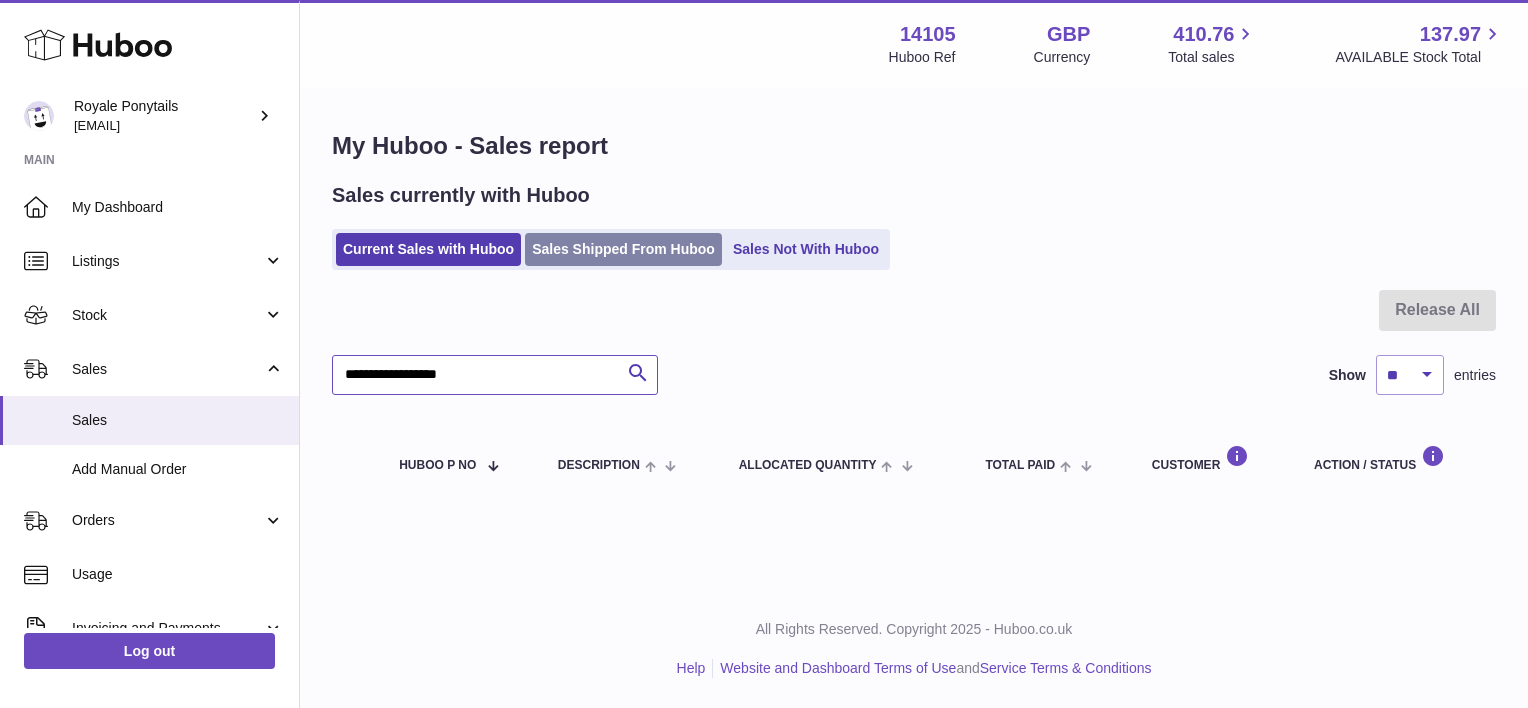 type on "**********" 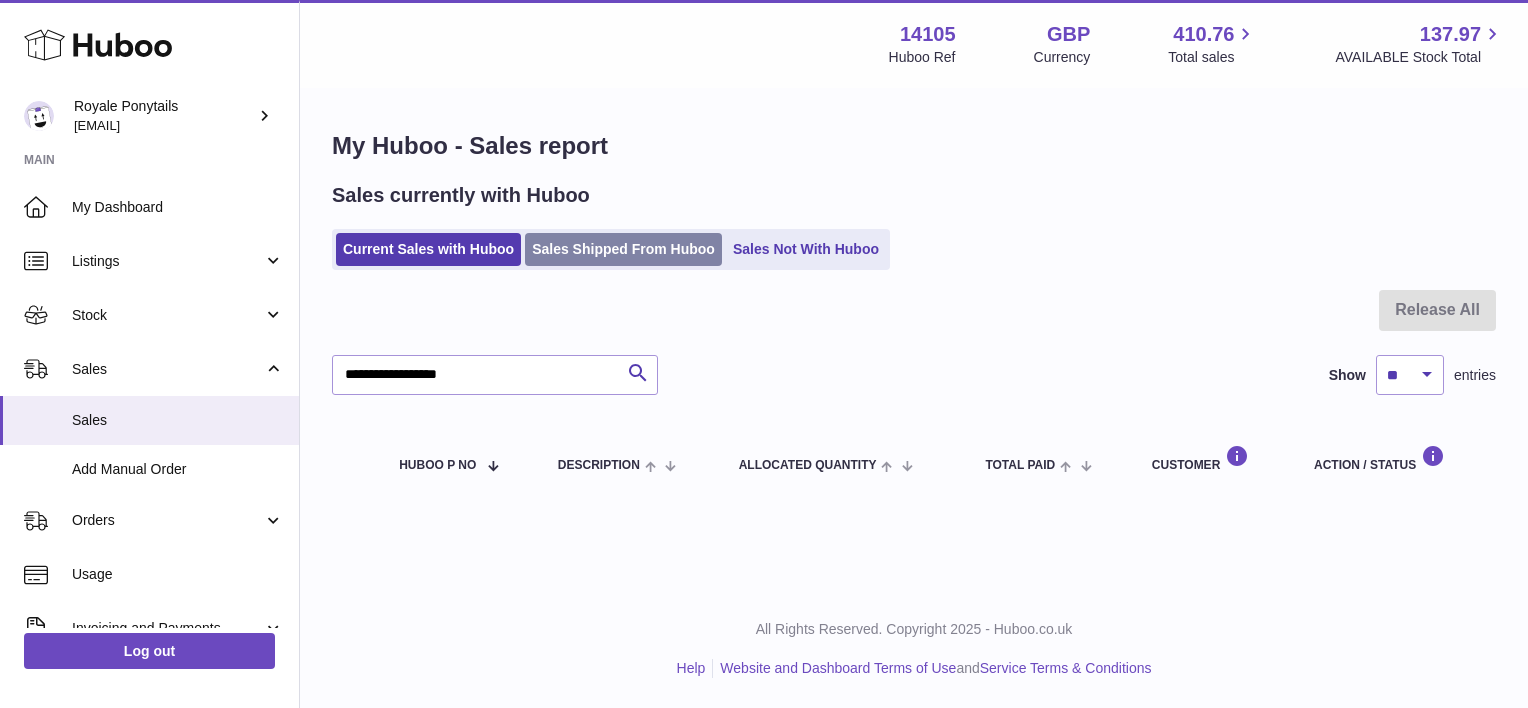 click on "Sales Shipped From Huboo" at bounding box center (623, 249) 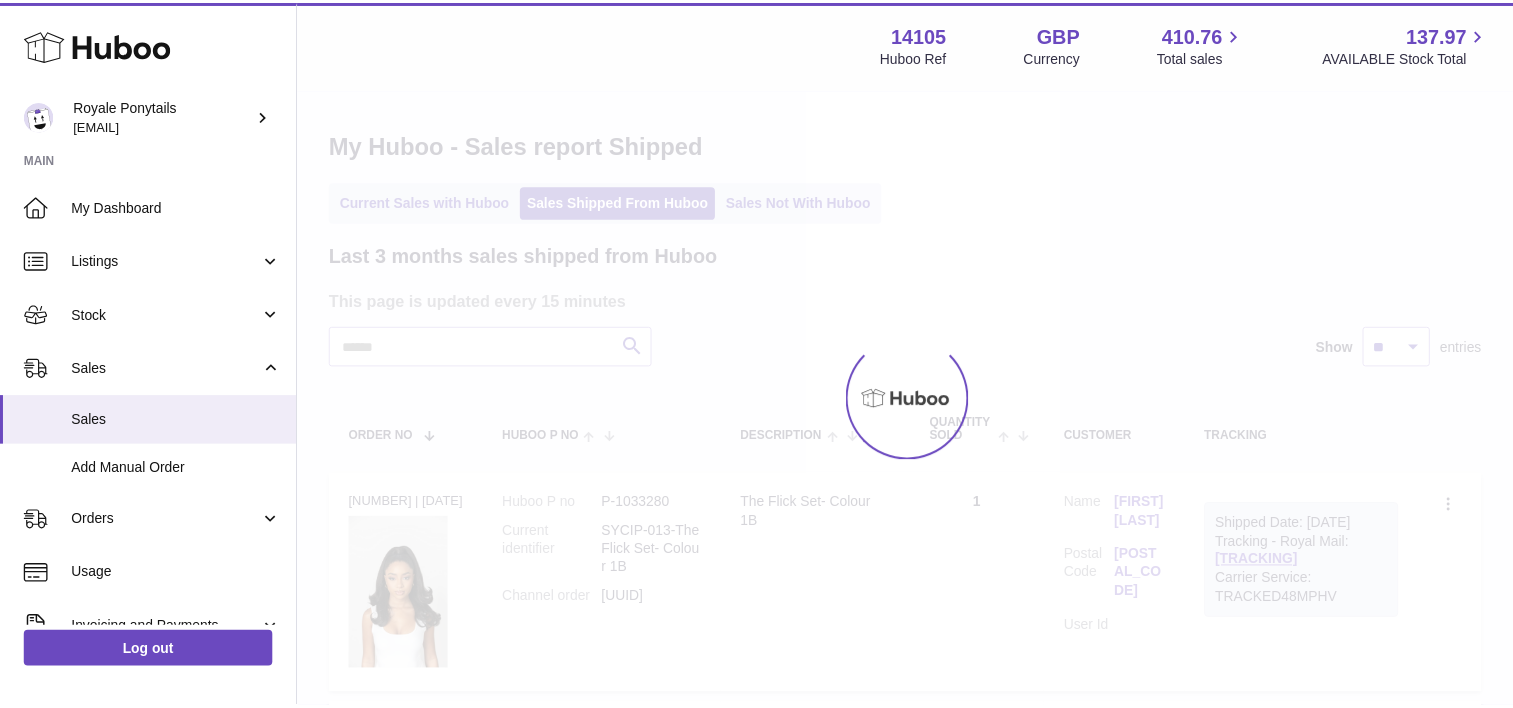scroll, scrollTop: 0, scrollLeft: 0, axis: both 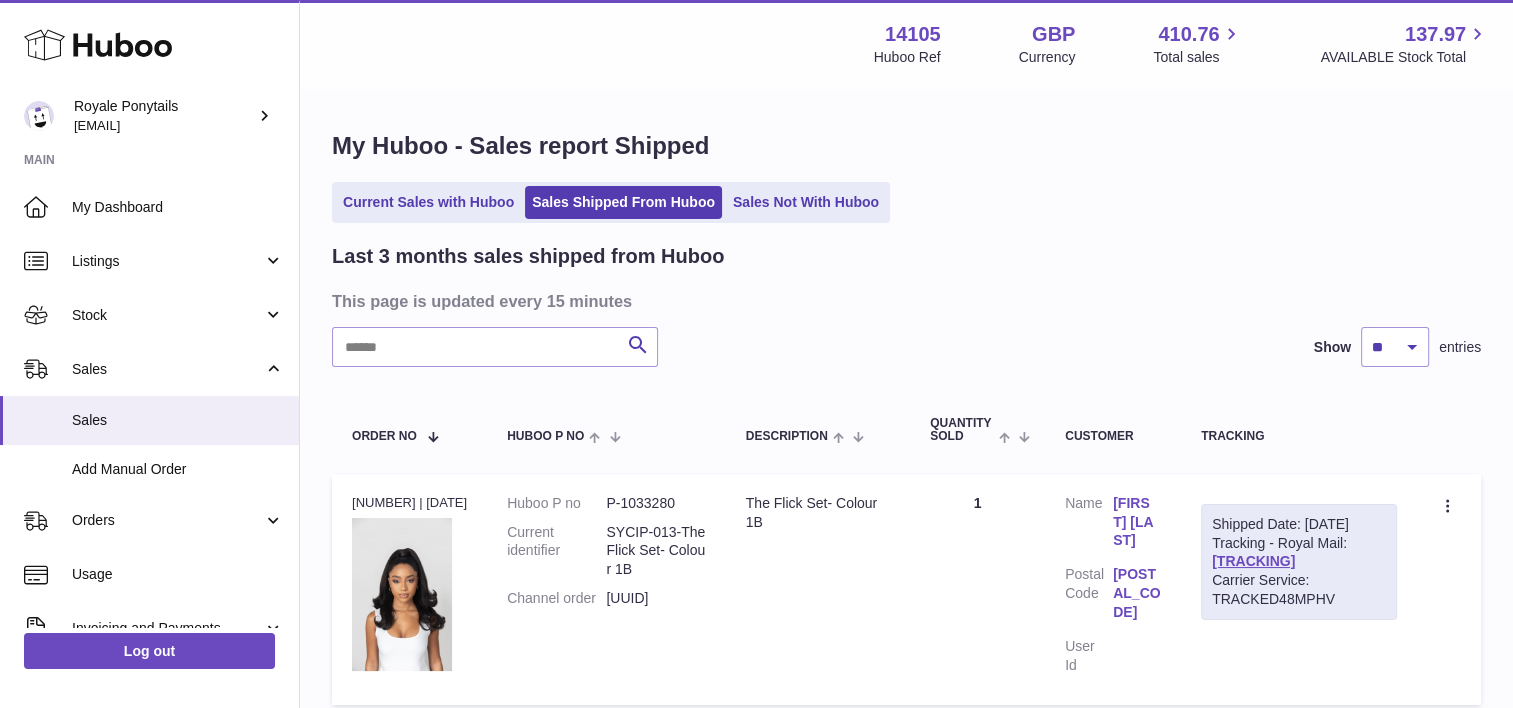 click on "Last 3 months sales shipped from Huboo     This page is updated every 15 minutes       Search
Show
** ** **
entries
Order No       Huboo P no       Description       Quantity Sold
Customer
Tracking
Order no
[NUMBER] | [DATE]
Huboo P no   P-1033280   Current identifier   SYCIP-013-The Flick Set- Colour 1B
Channel order
[UUID]     Description
The Flick Set- Colour 1B
Quantity
1
Customer  Name   [FIRST] [LAST]   Postal Code   [POSTAL_CODE]   User Id
Shipped Date: [DATE]
Tracking - Royal Mail:
[TRACKING]
Carrier Service: TRACKED48MPHV
Create a ticket
Order no" at bounding box center [906, 1582] 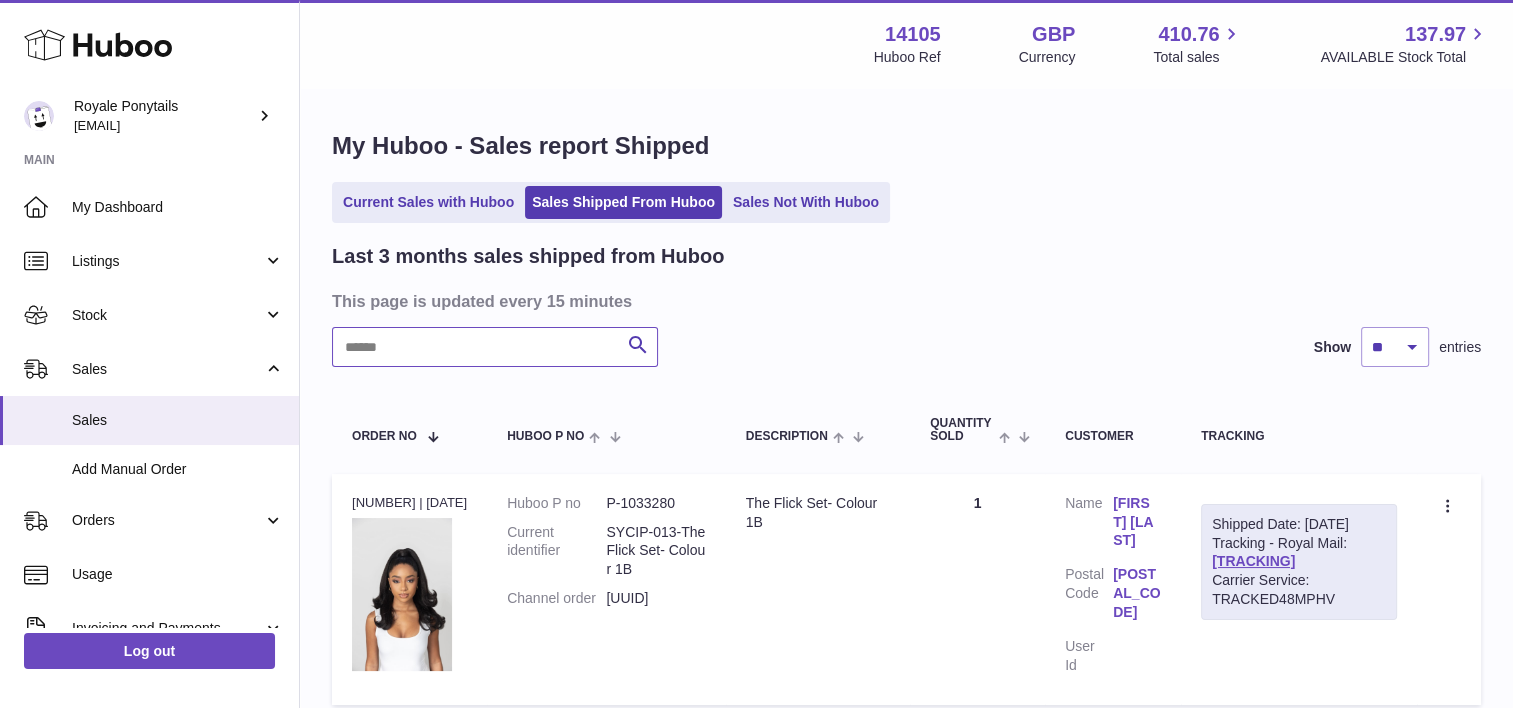 click at bounding box center [495, 347] 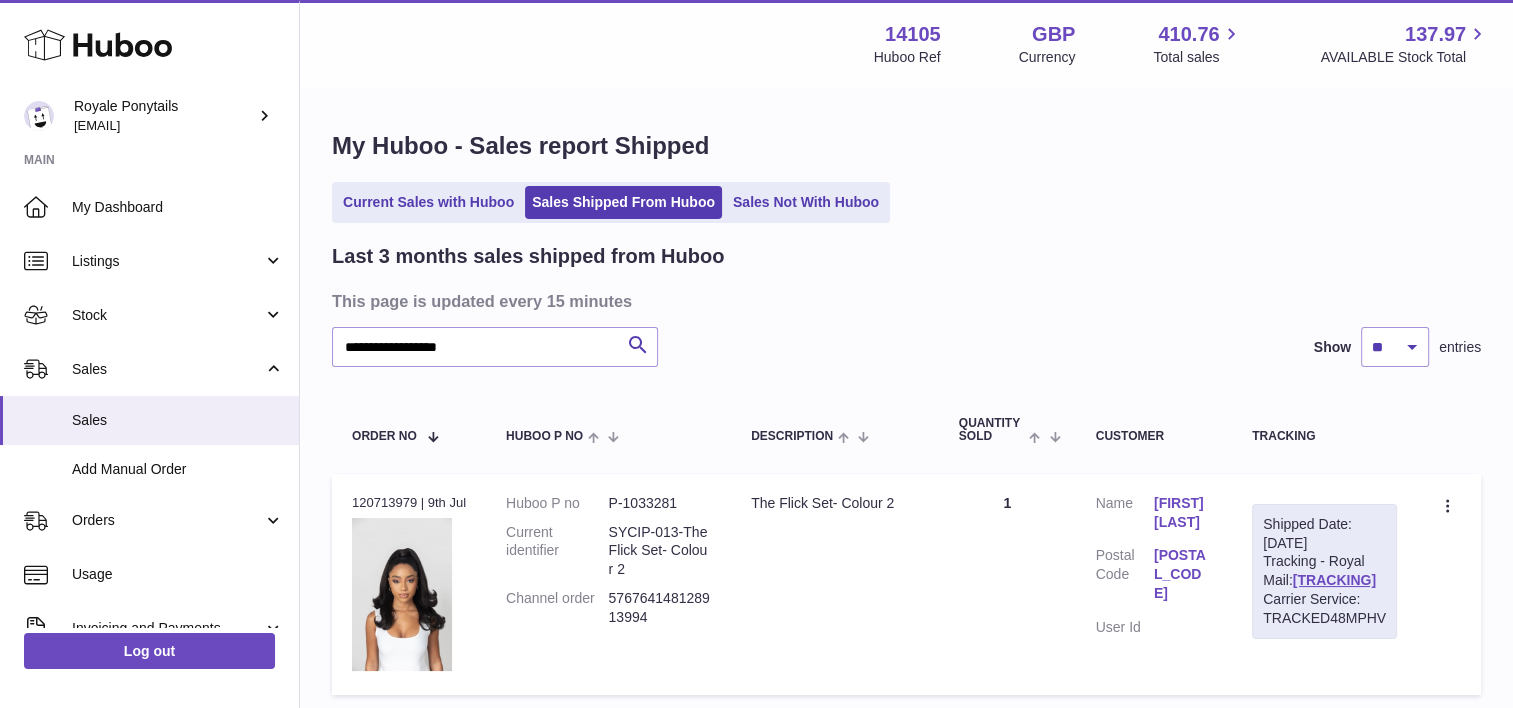 drag, startPoint x: 1377, startPoint y: 594, endPoint x: 1255, endPoint y: 592, distance: 122.016396 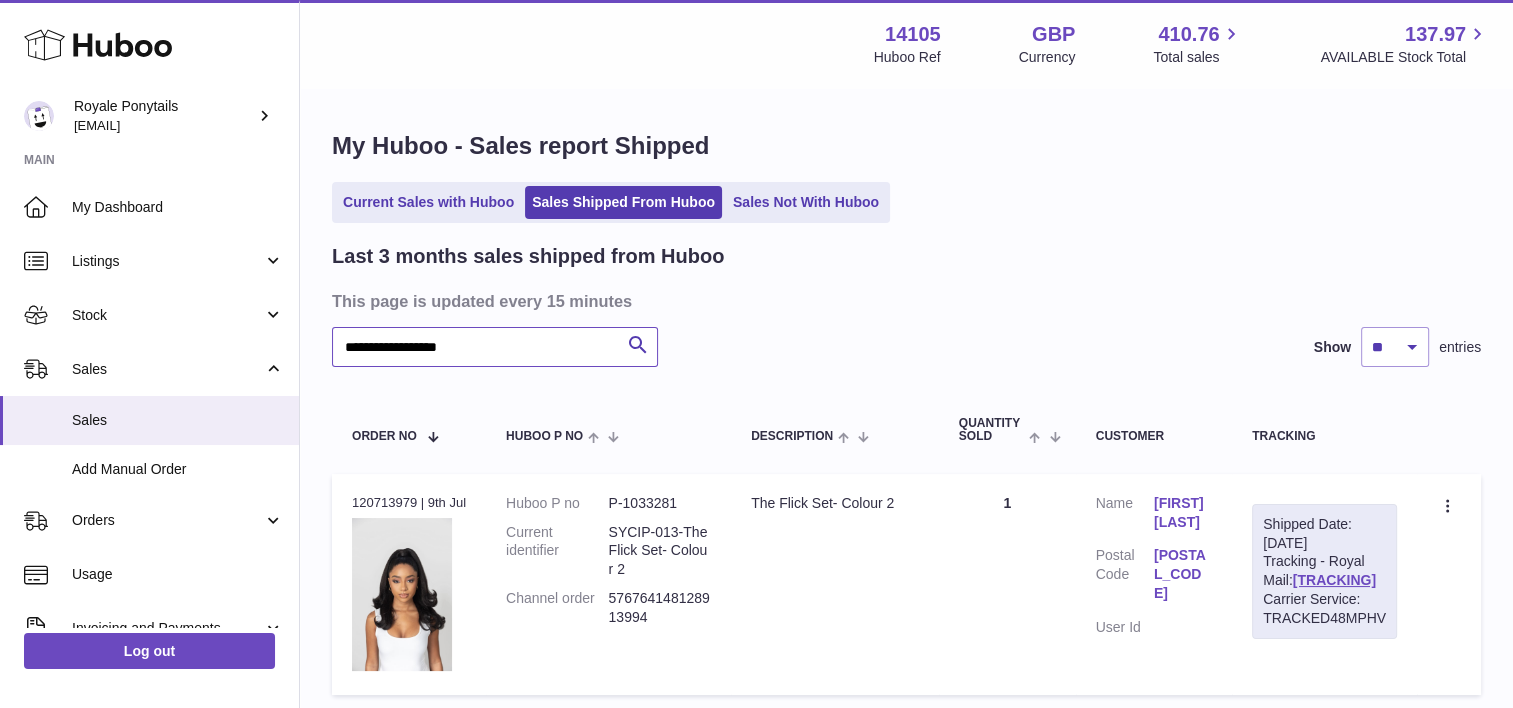 click on "**********" at bounding box center (495, 347) 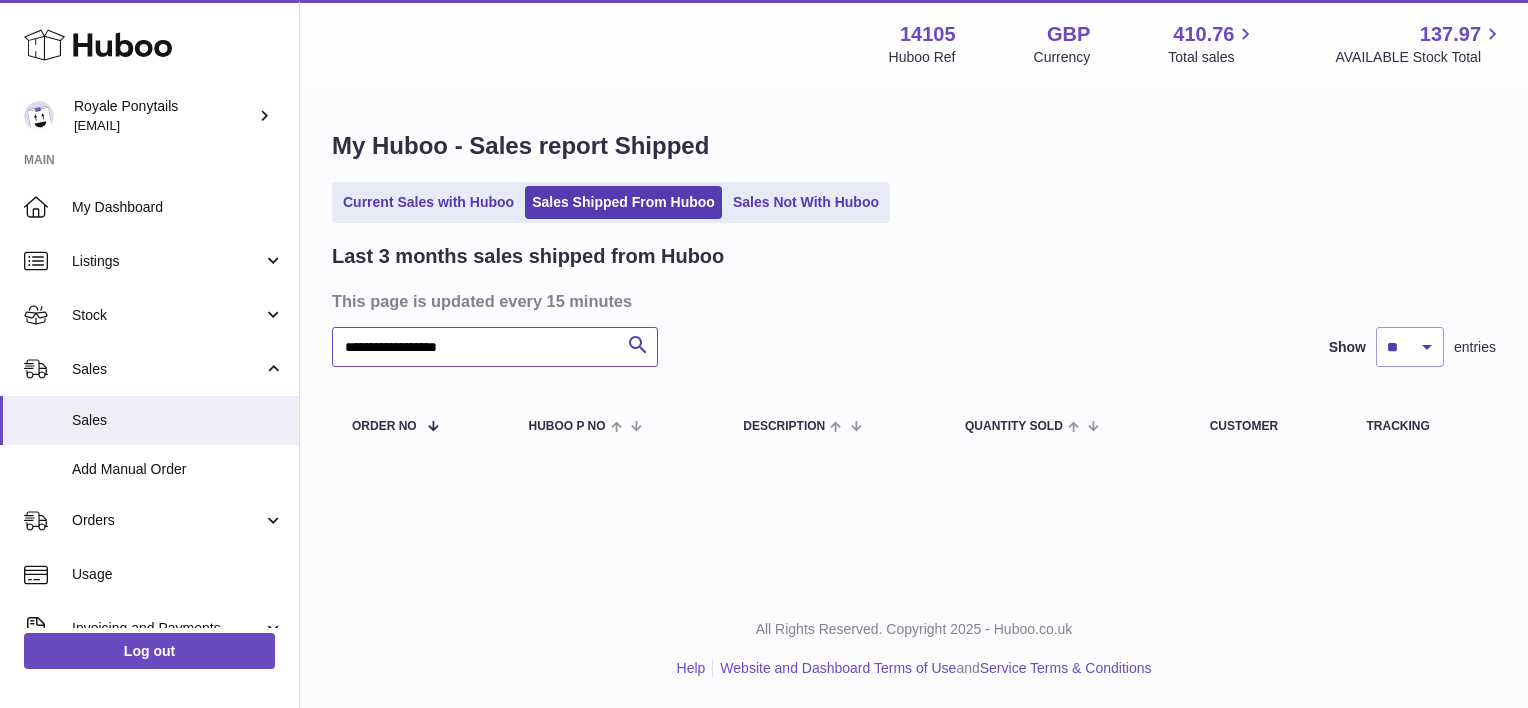 type on "**********" 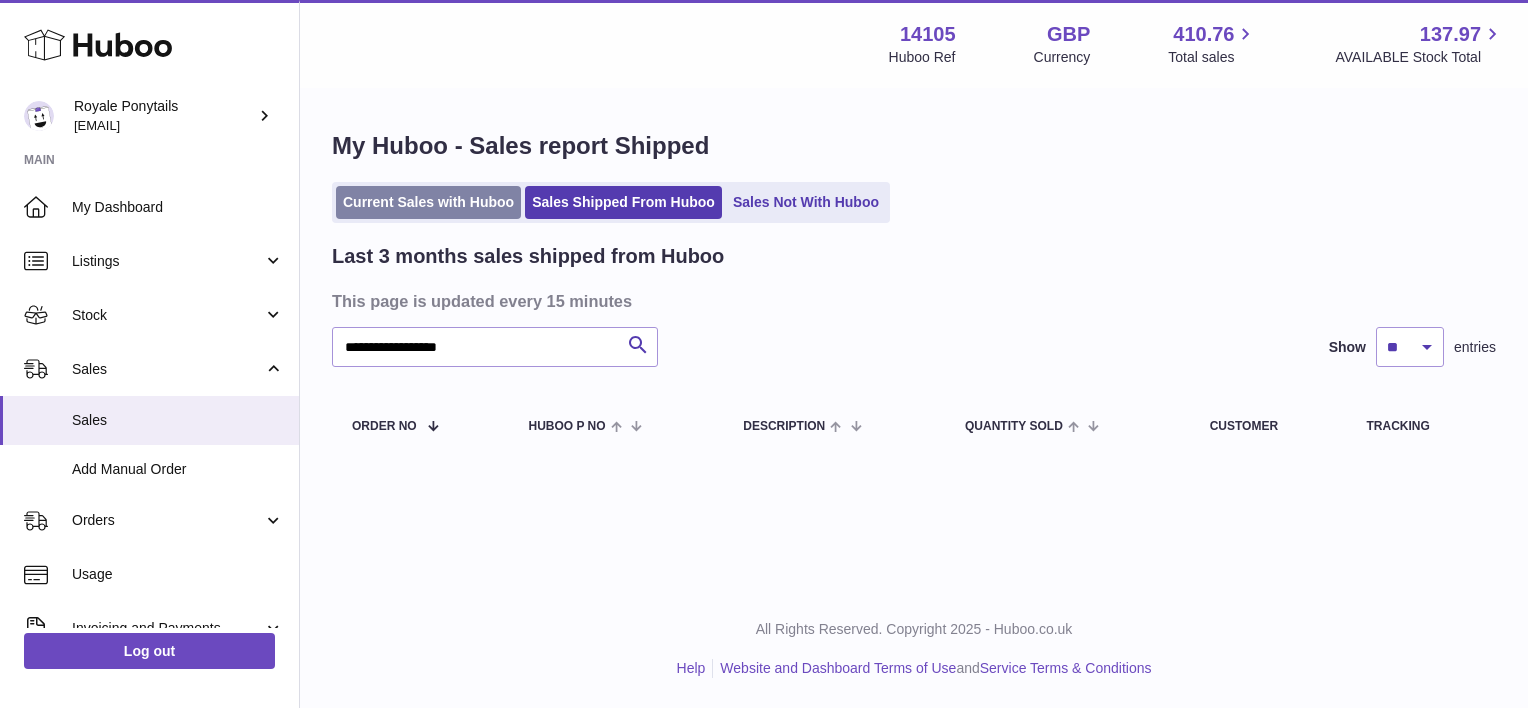 click on "Current Sales with Huboo" at bounding box center (428, 202) 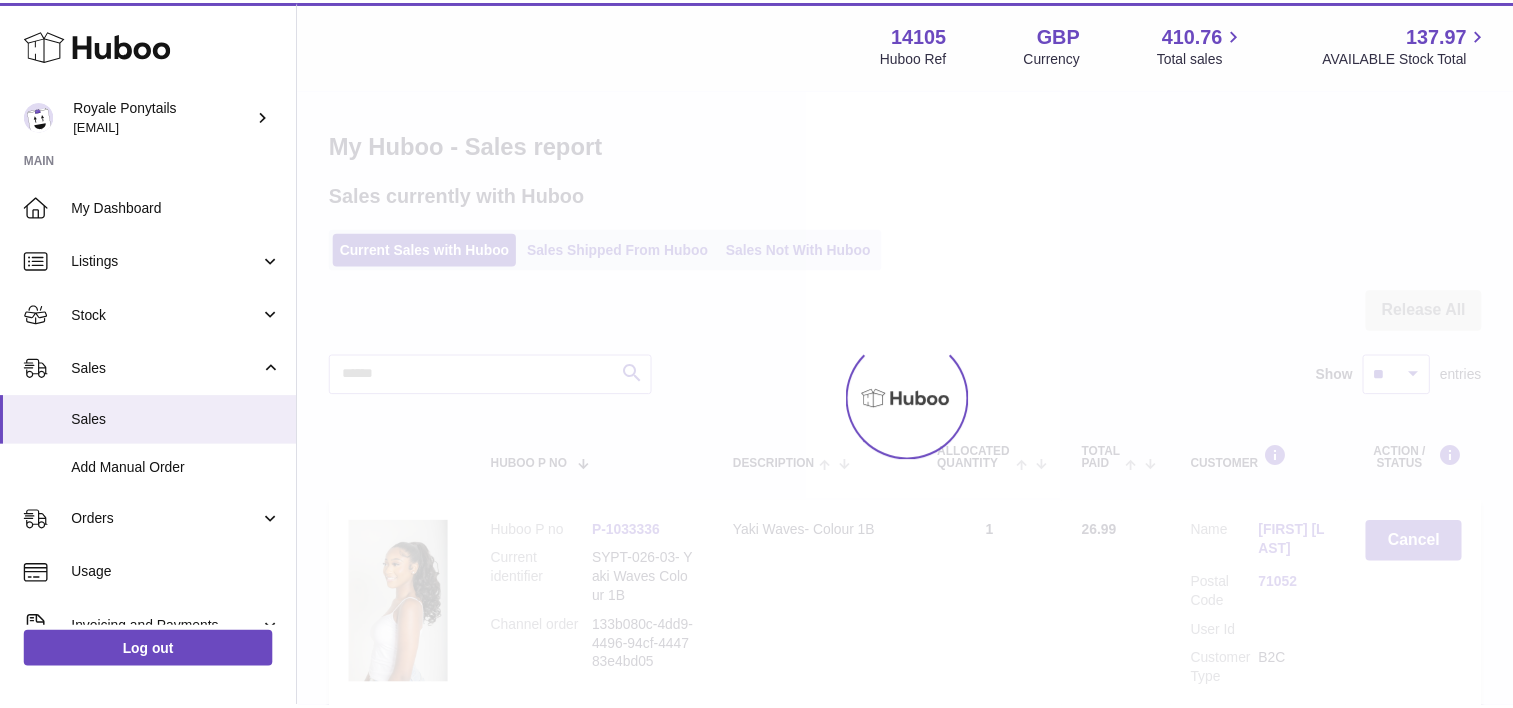 scroll, scrollTop: 0, scrollLeft: 0, axis: both 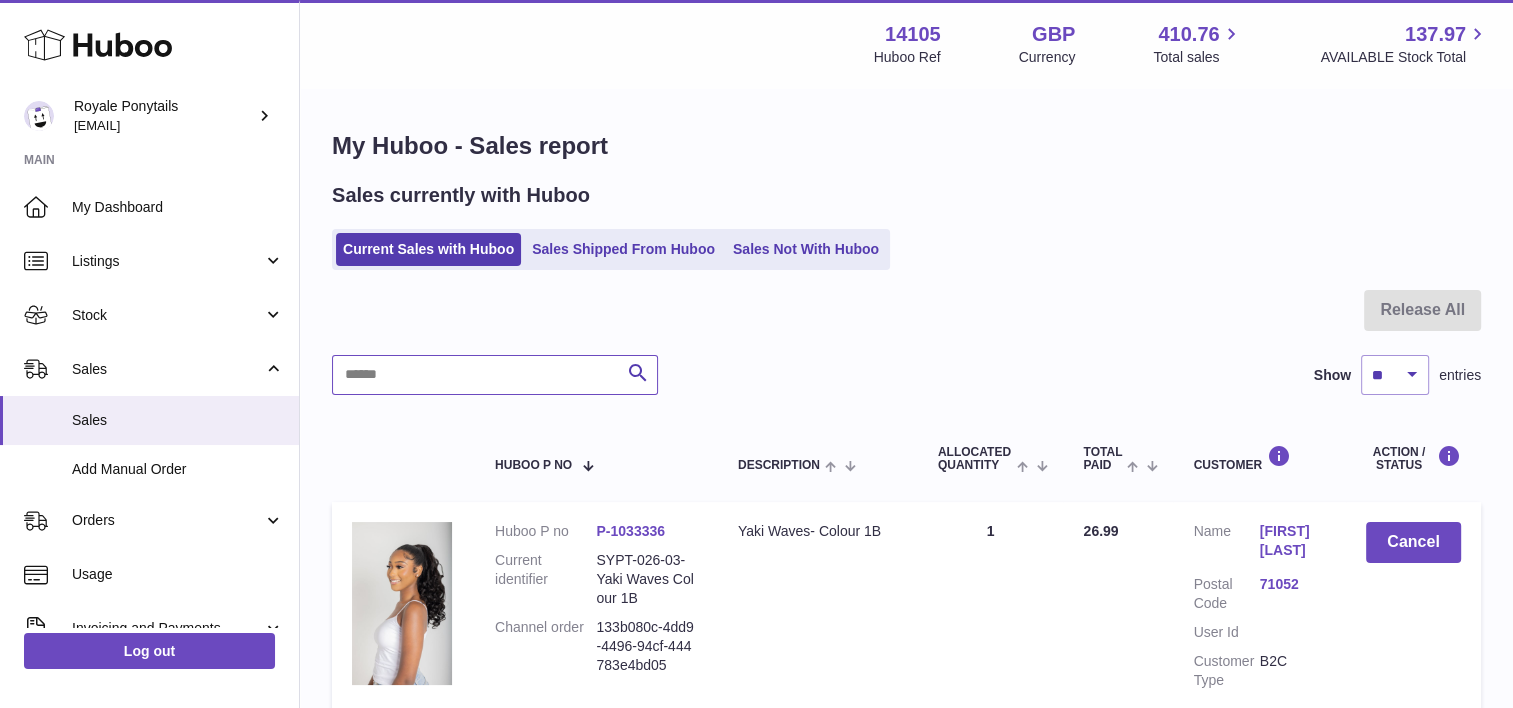 click at bounding box center (495, 375) 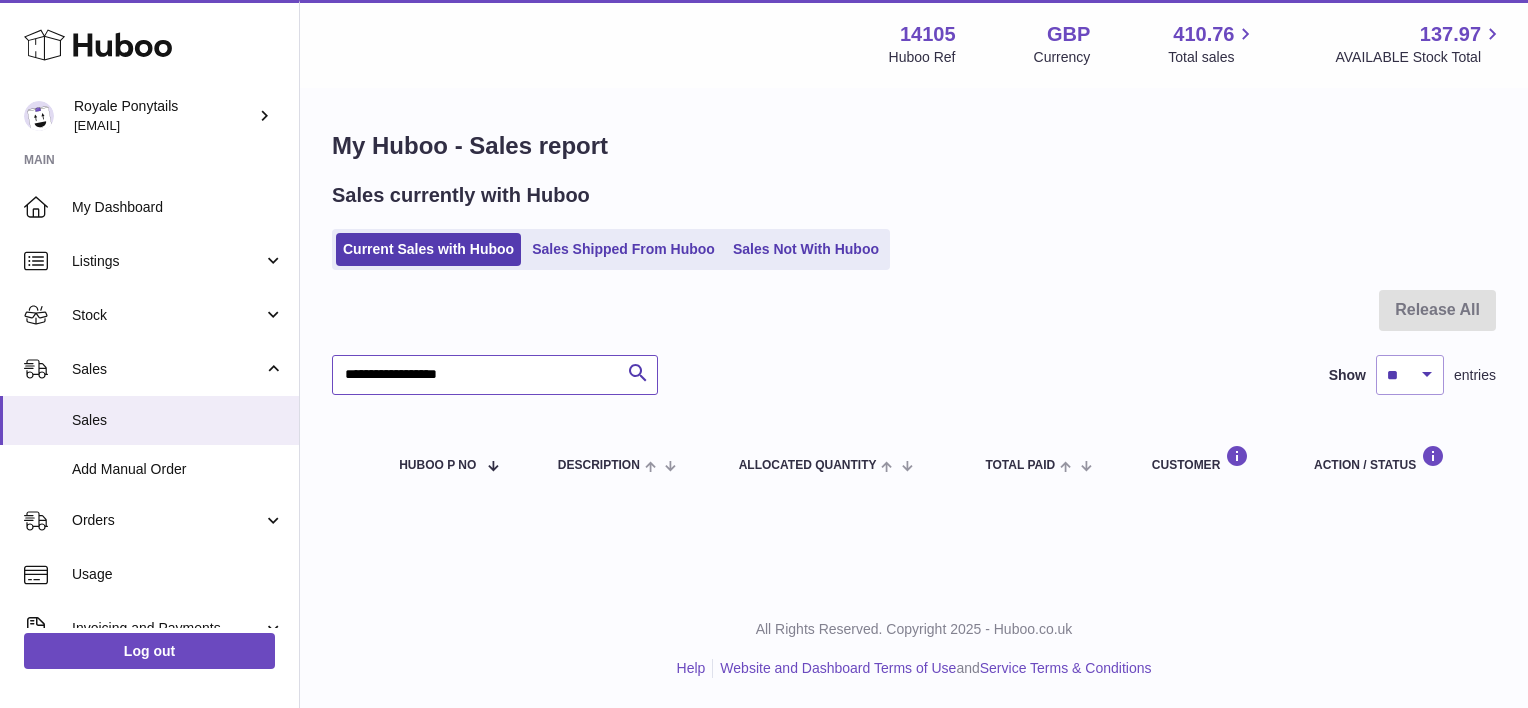 type on "**********" 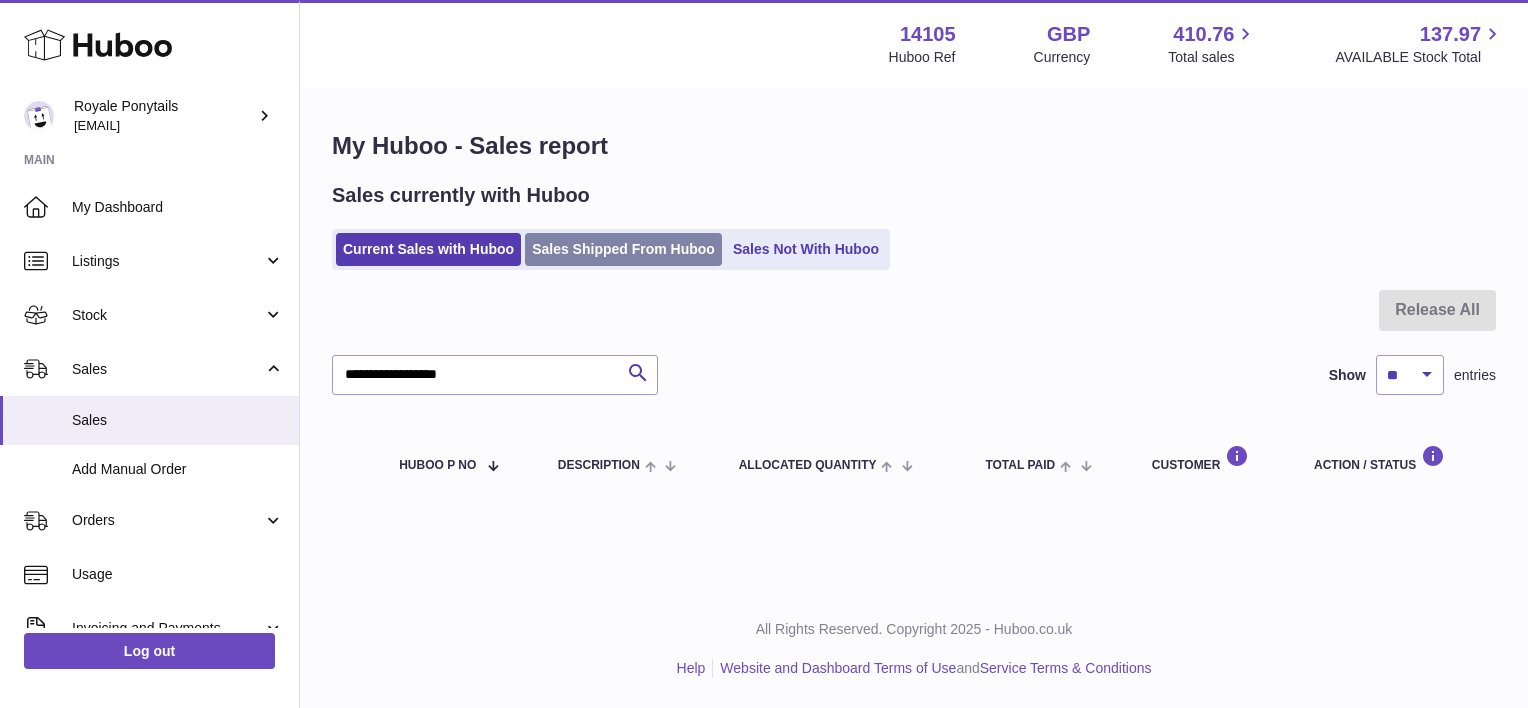 click on "Sales Shipped From Huboo" at bounding box center [623, 249] 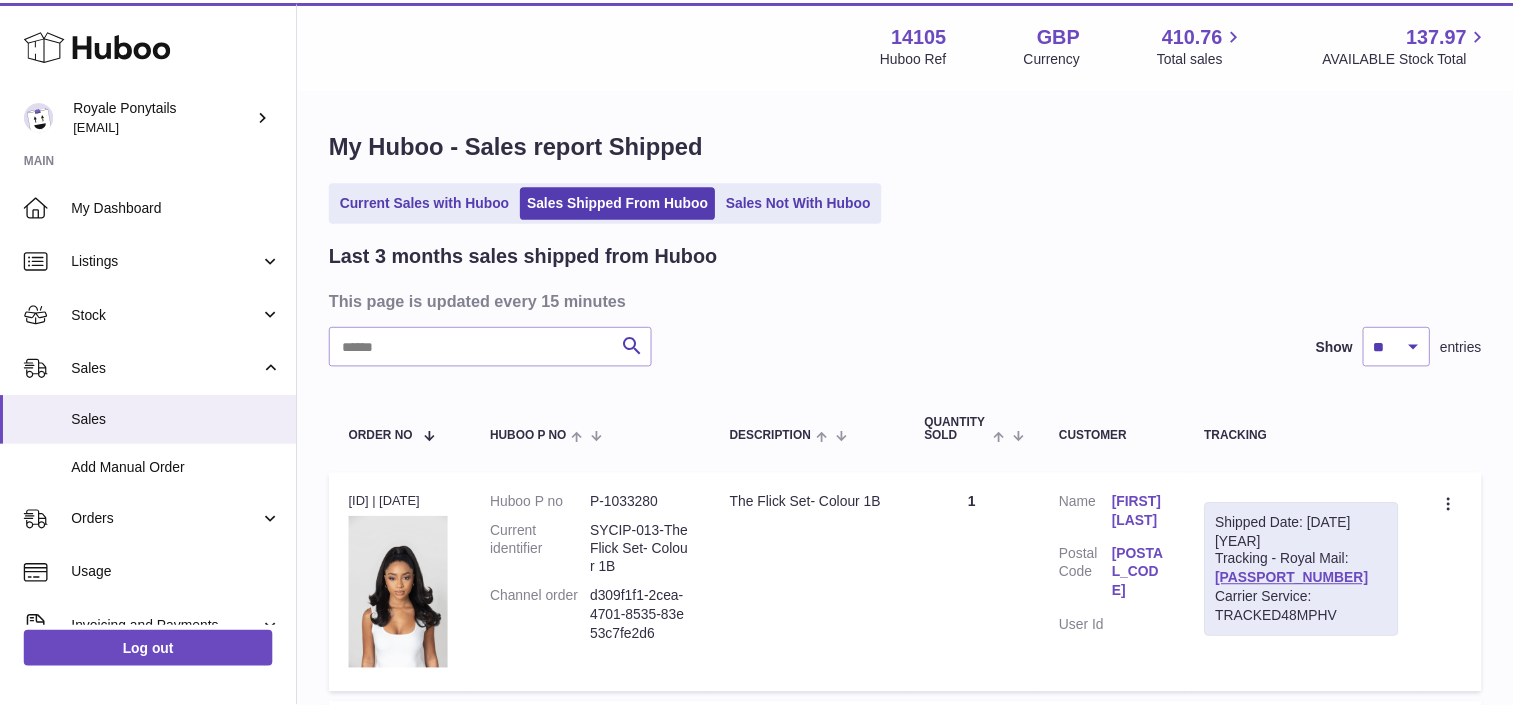 scroll, scrollTop: 0, scrollLeft: 0, axis: both 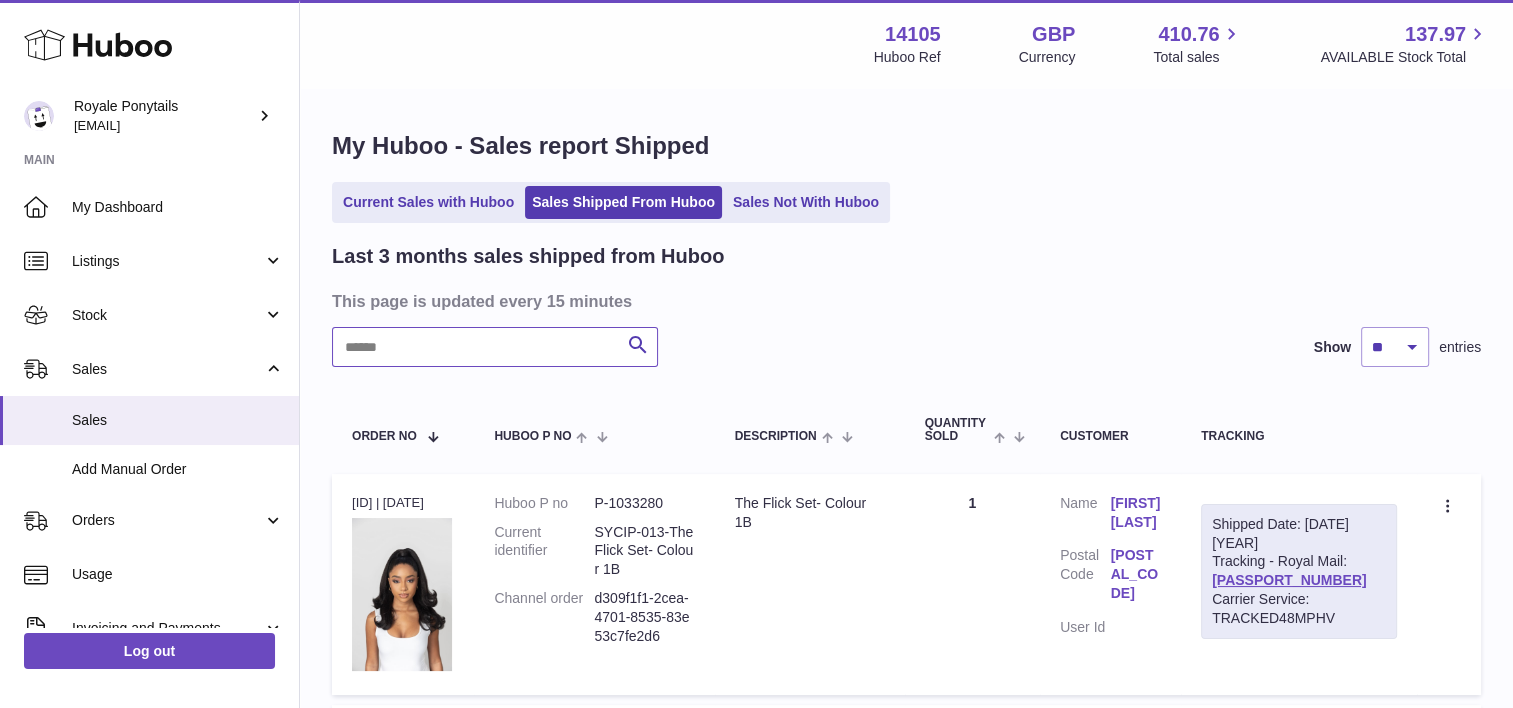 click at bounding box center [495, 347] 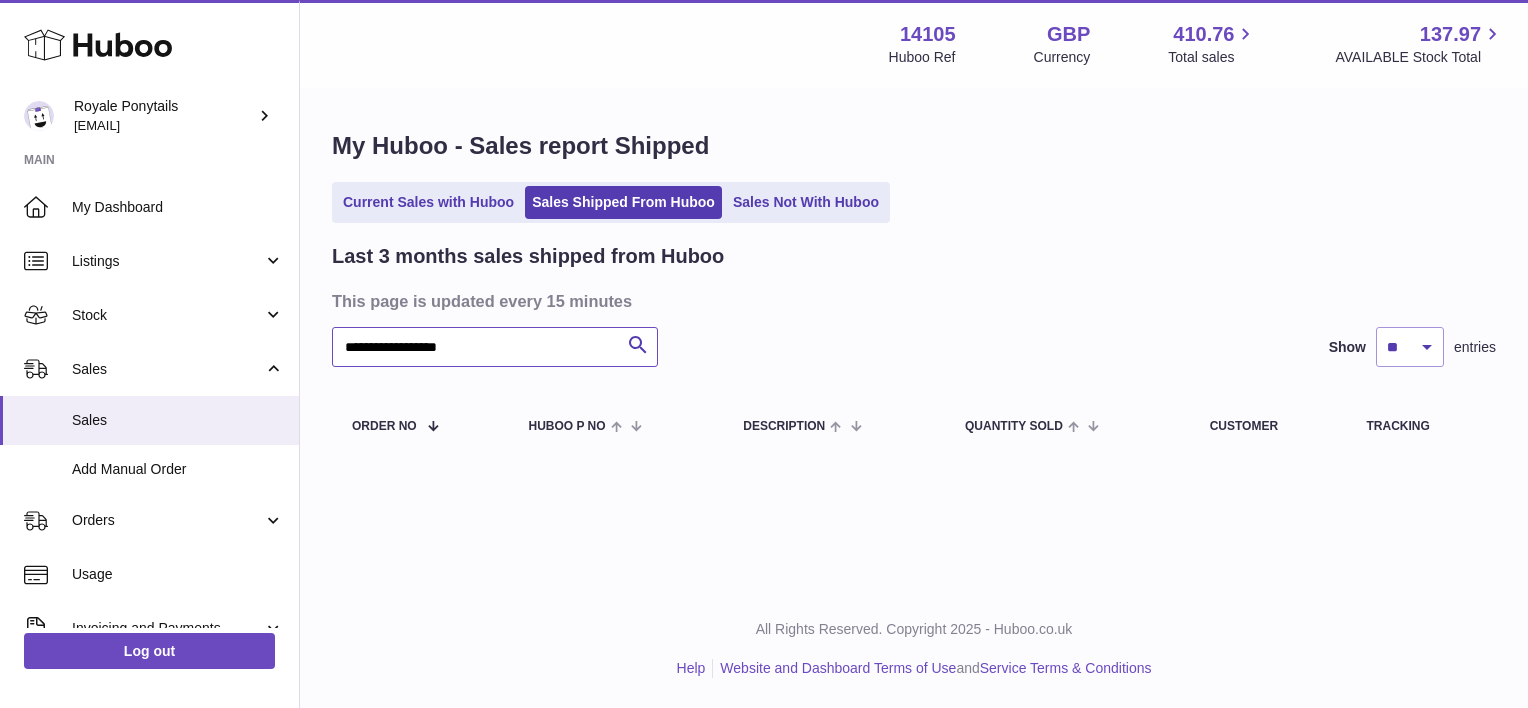 type on "**********" 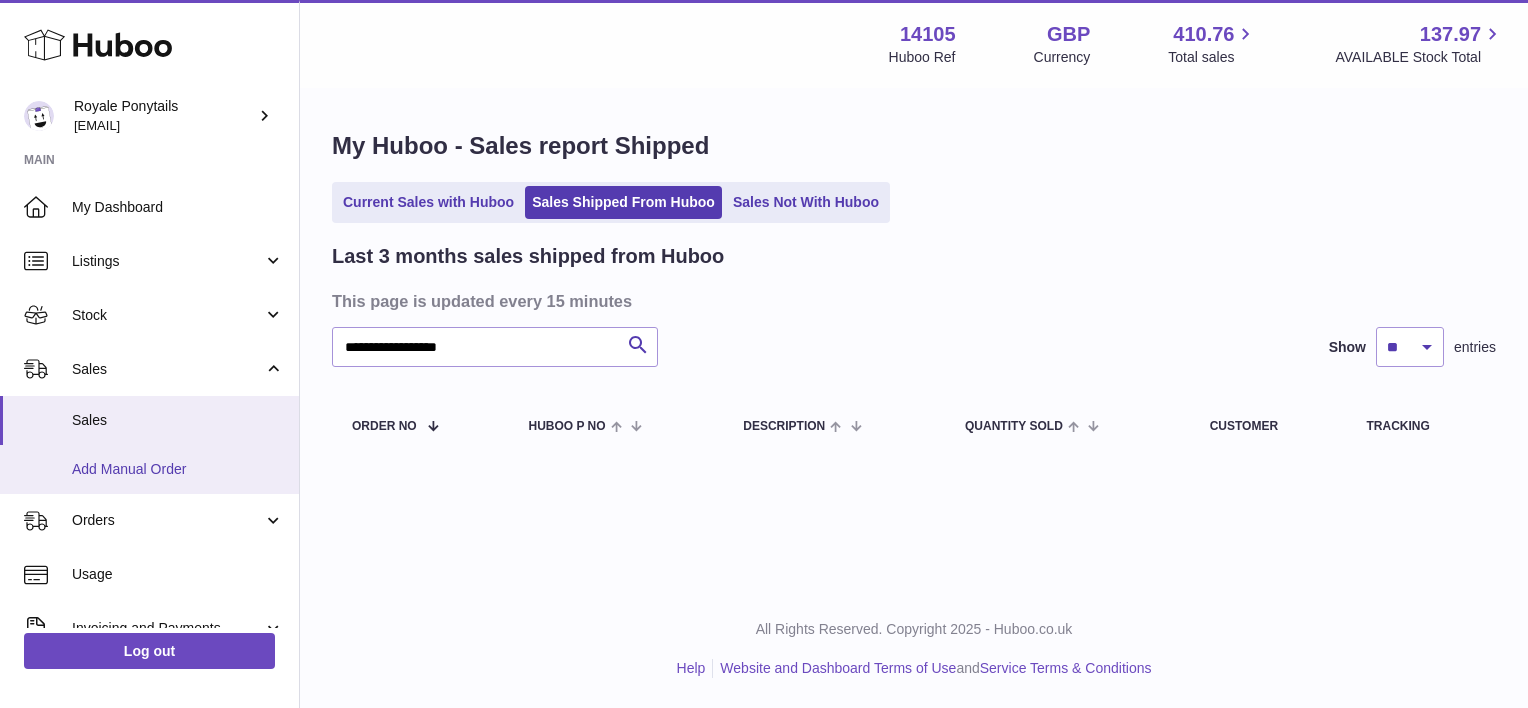 click on "Add Manual Order" at bounding box center [178, 469] 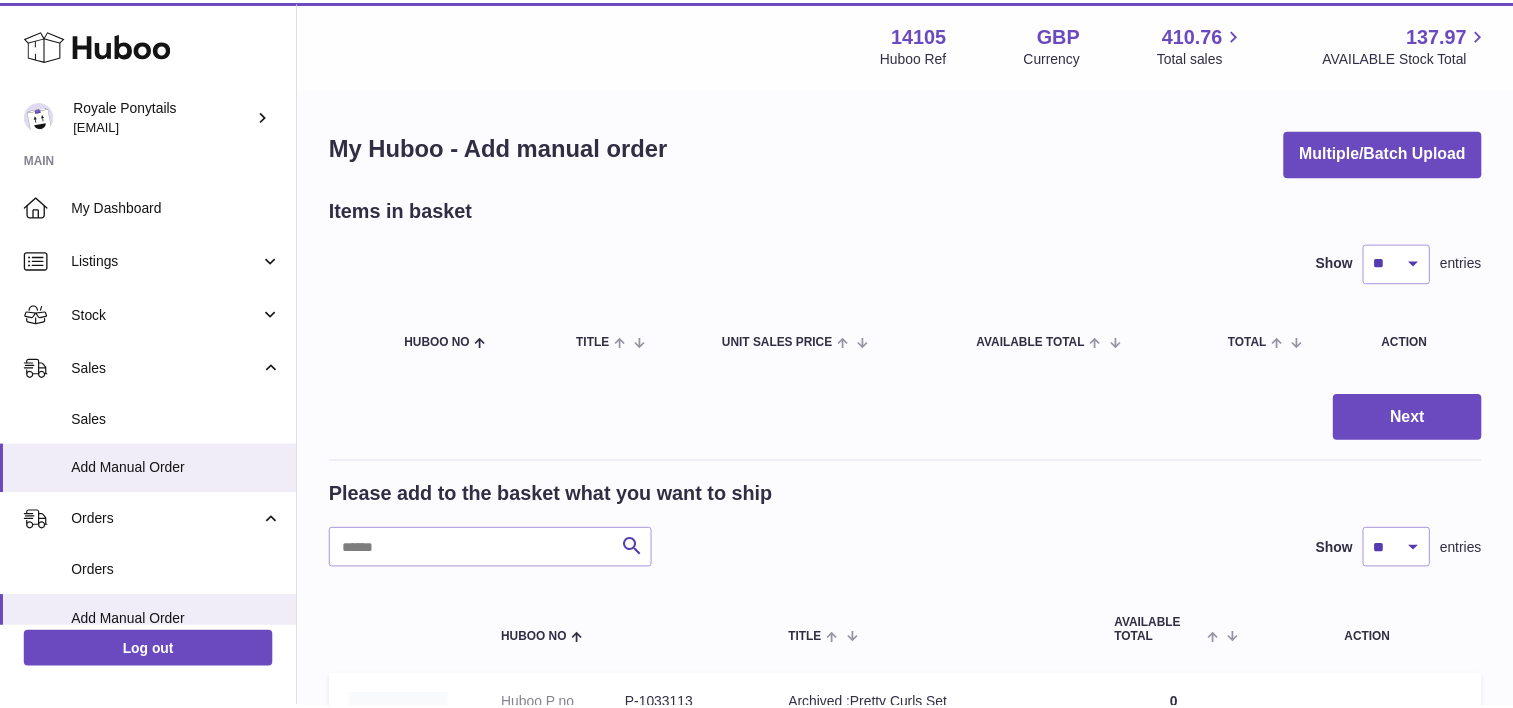 scroll, scrollTop: 0, scrollLeft: 0, axis: both 